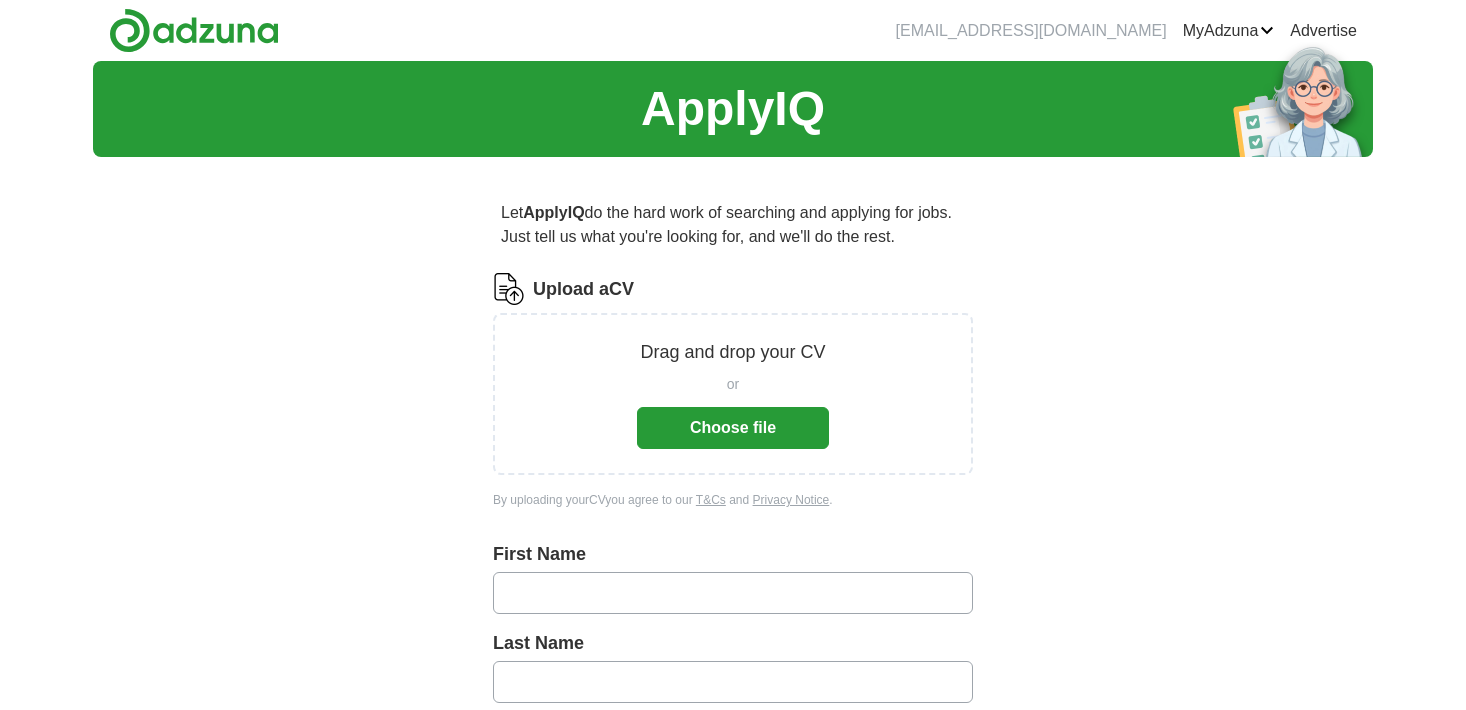 scroll, scrollTop: 0, scrollLeft: 0, axis: both 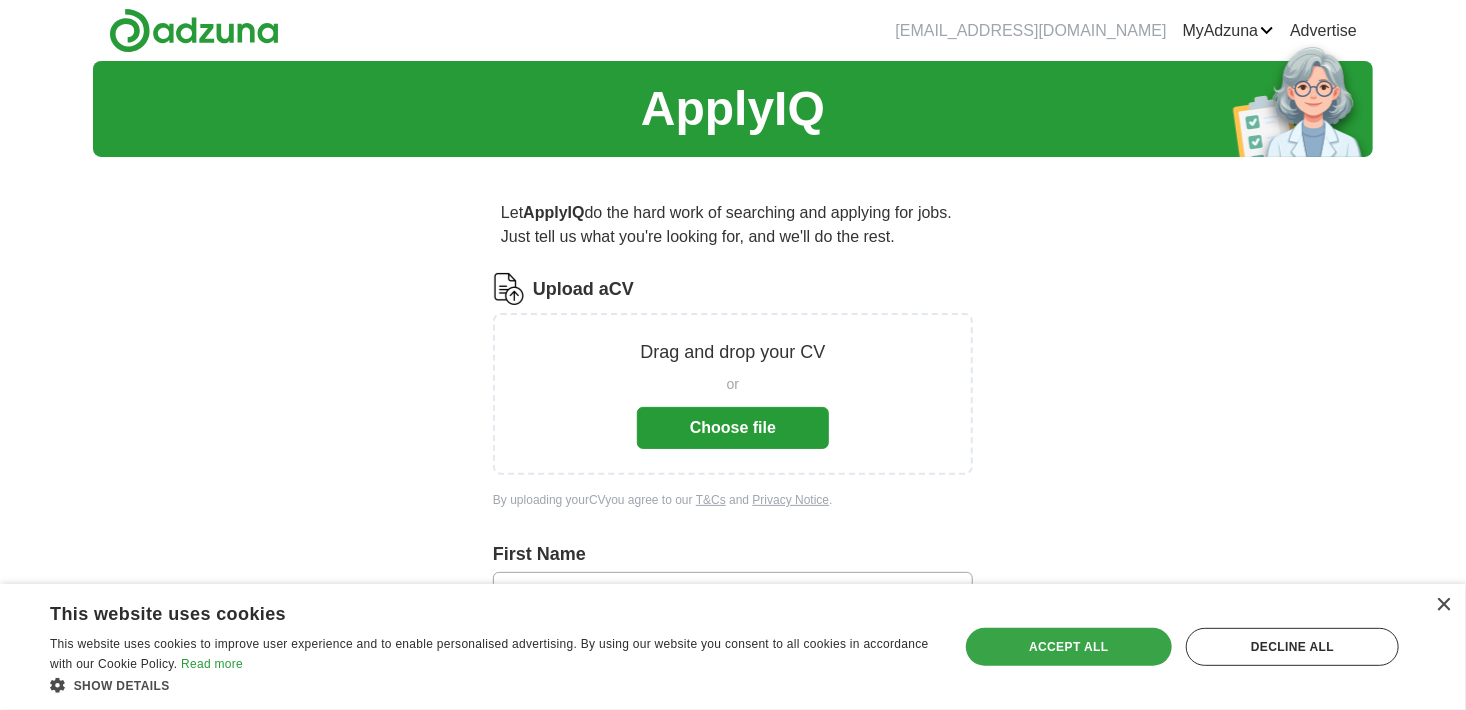 click on "Accept all" at bounding box center (1069, 647) 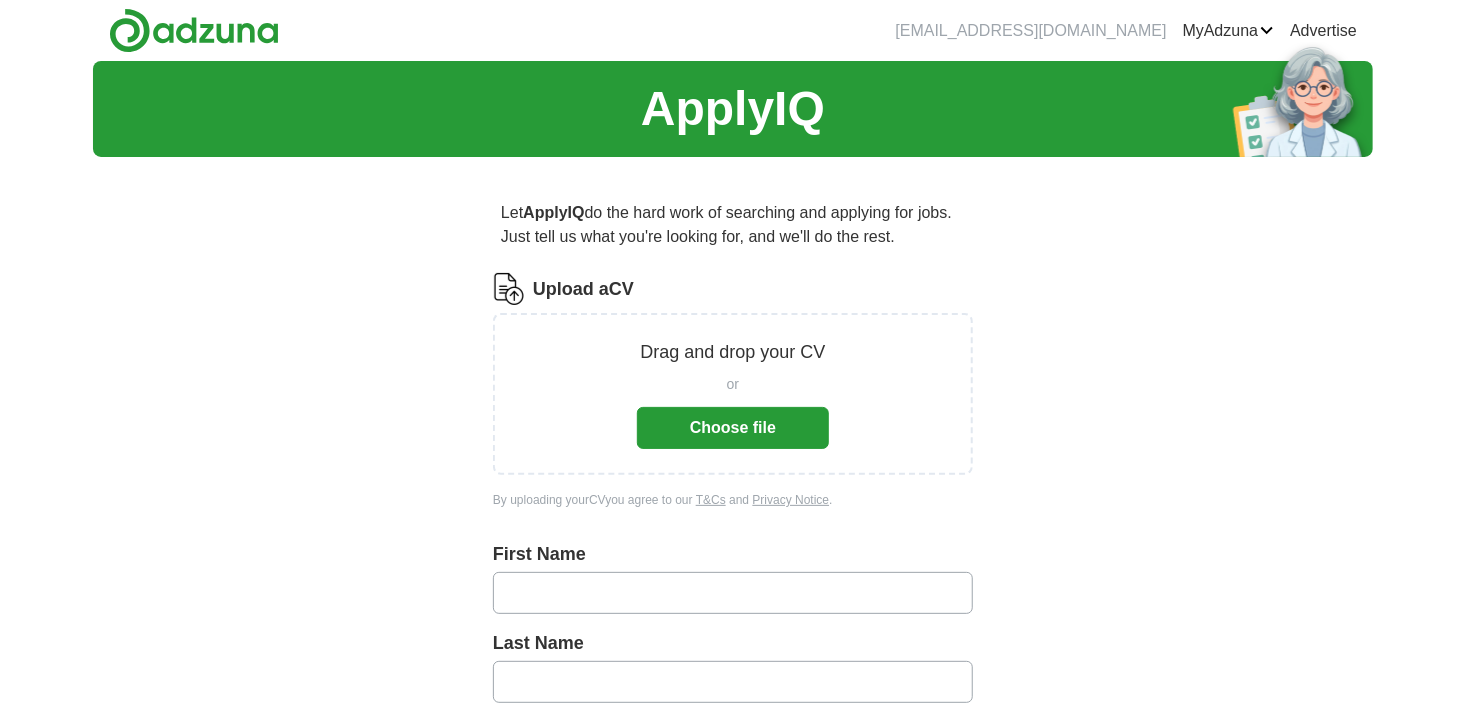 click on "Choose file" at bounding box center [733, 428] 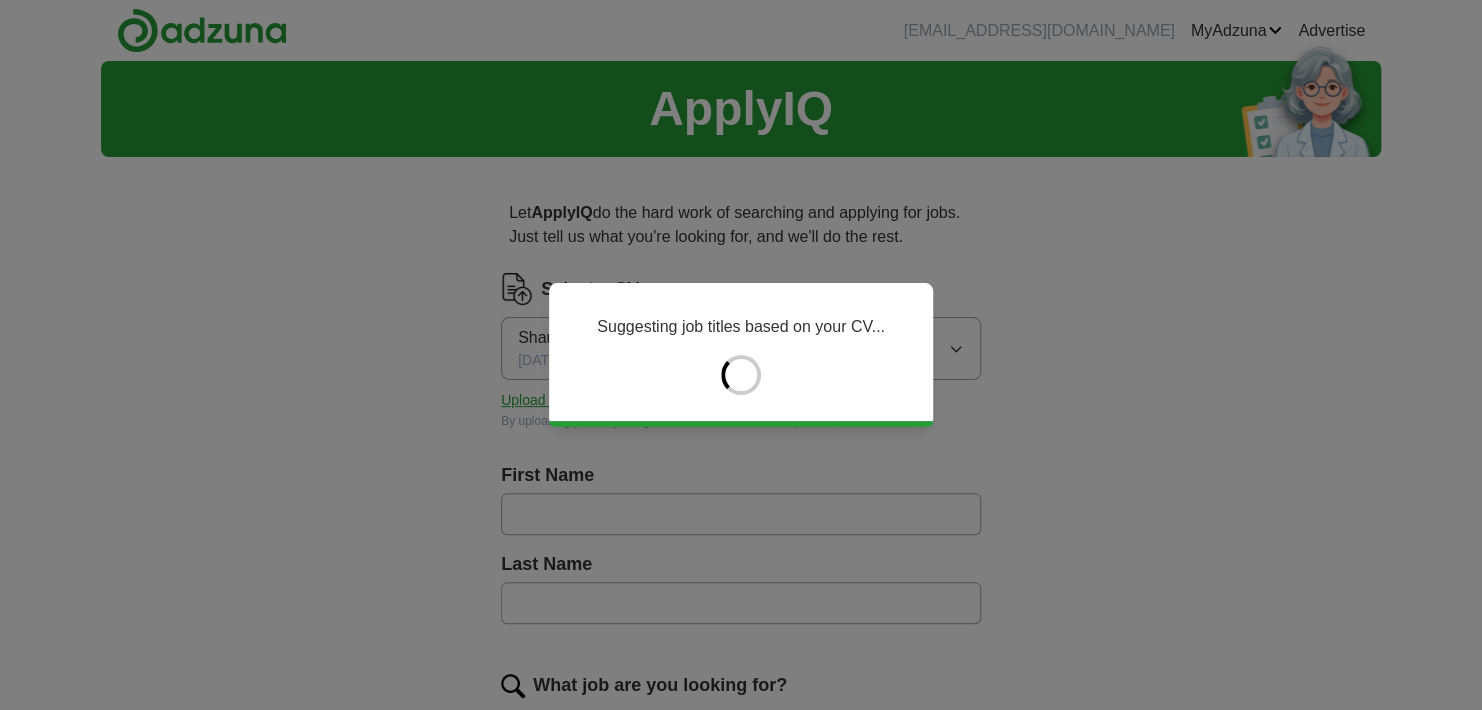 type on "*****" 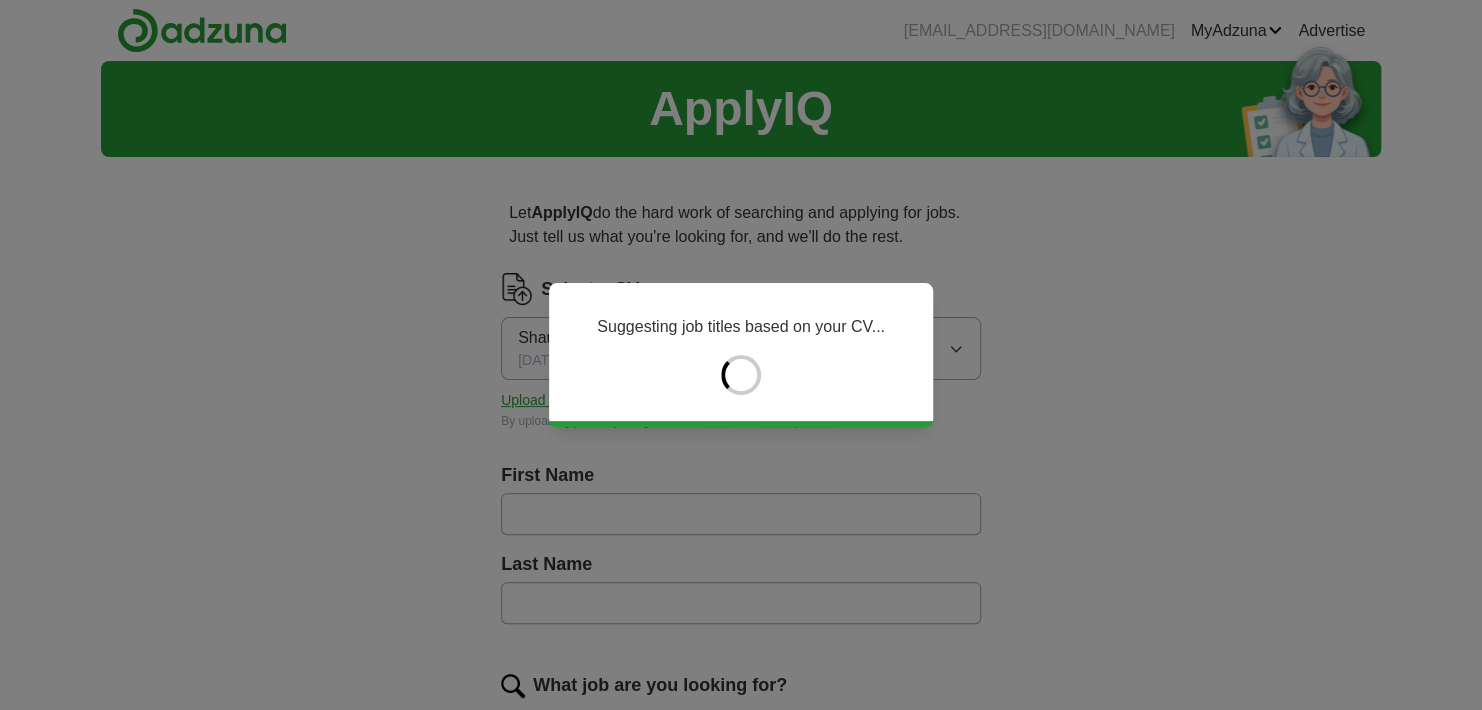 type on "**********" 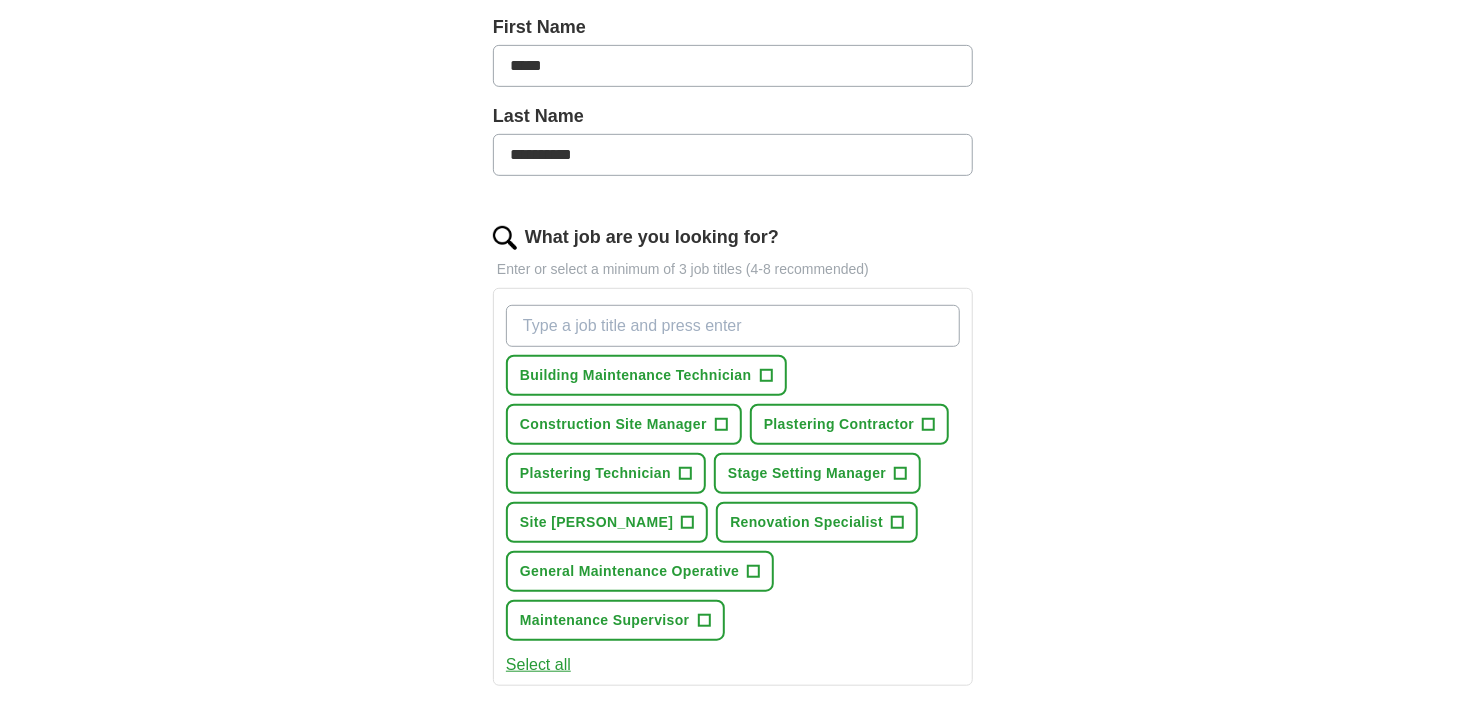 scroll, scrollTop: 449, scrollLeft: 0, axis: vertical 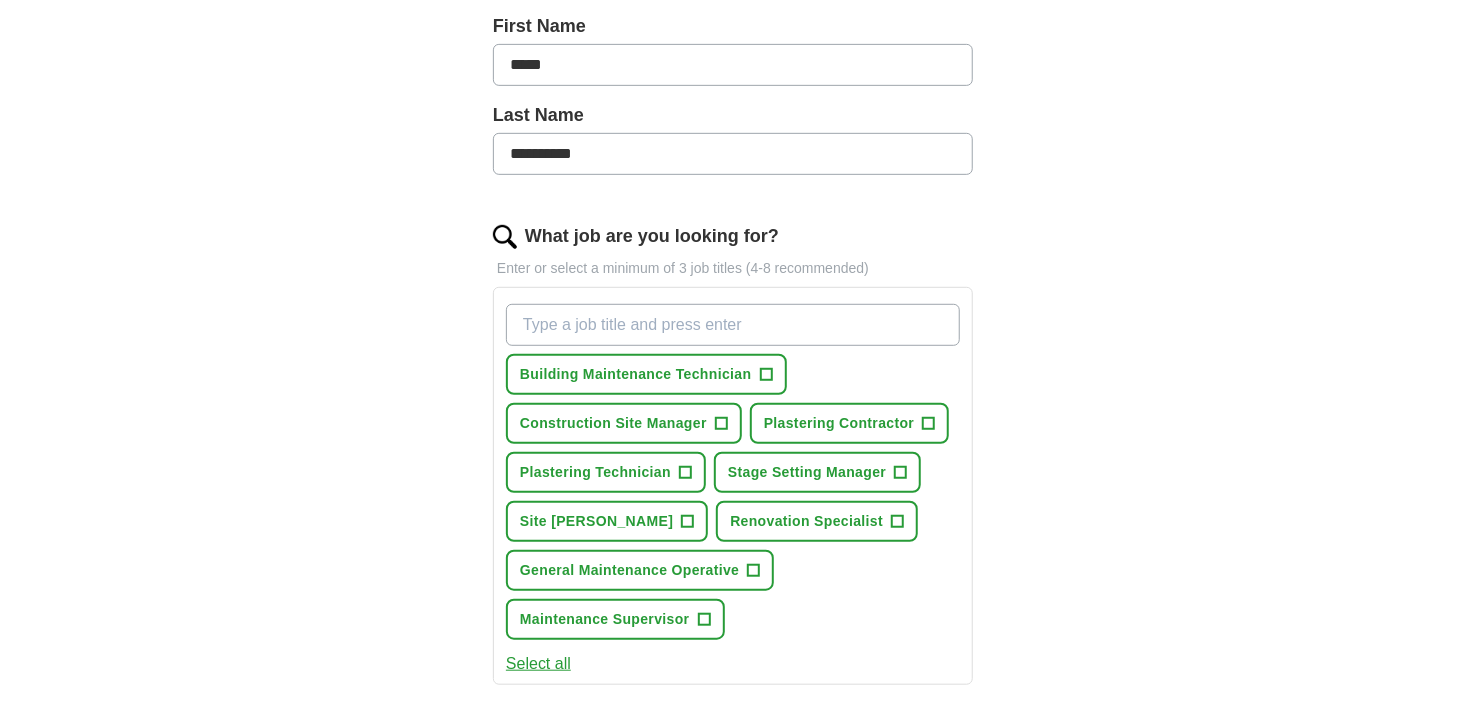 click on "What job are you looking for?" at bounding box center (733, 325) 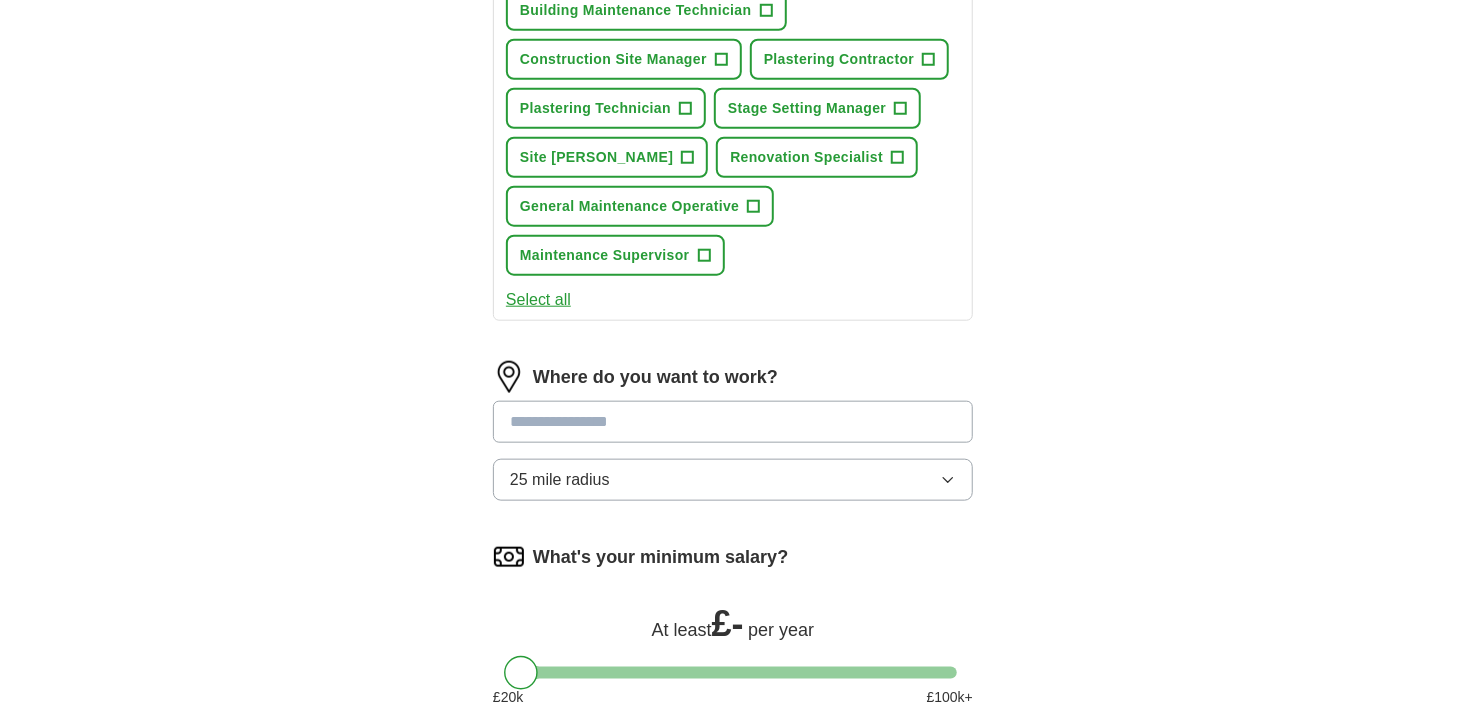 scroll, scrollTop: 795, scrollLeft: 0, axis: vertical 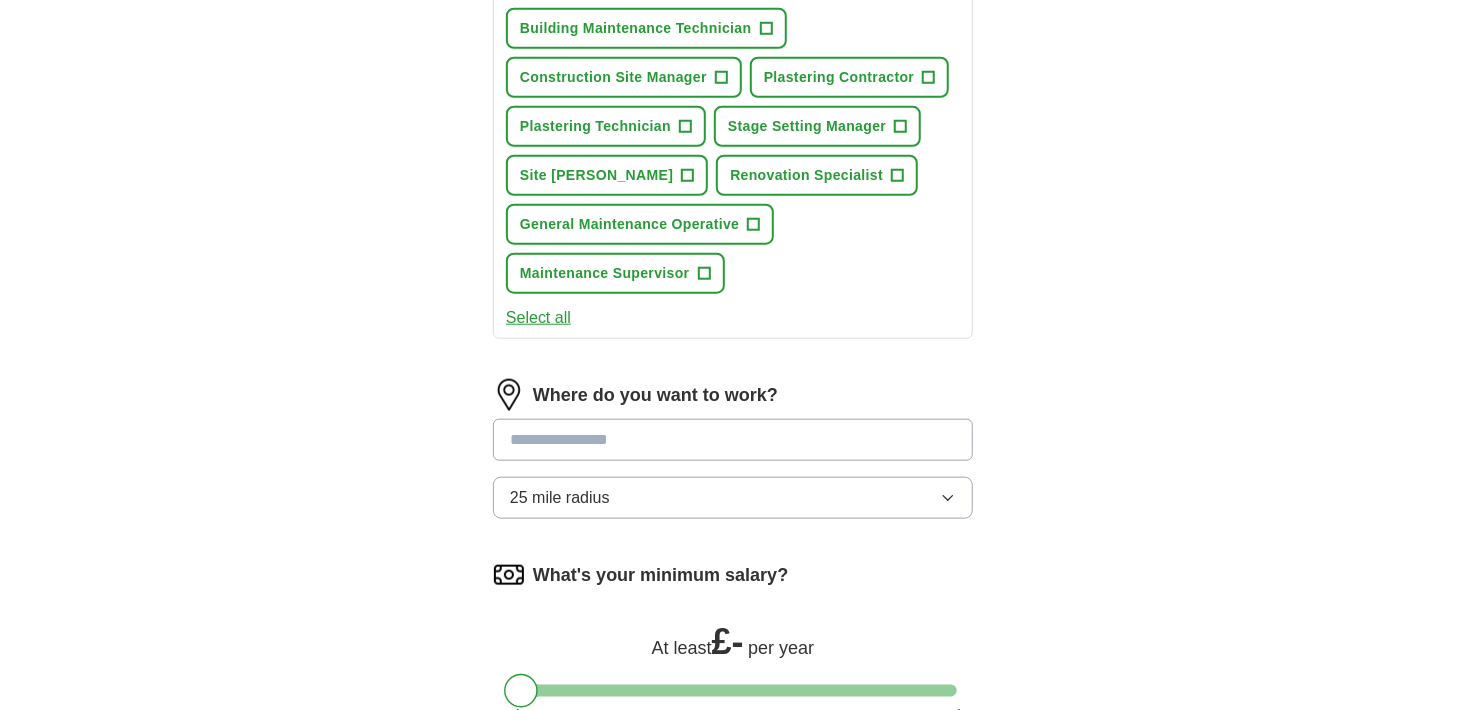 type on "multi trade / Plasterer" 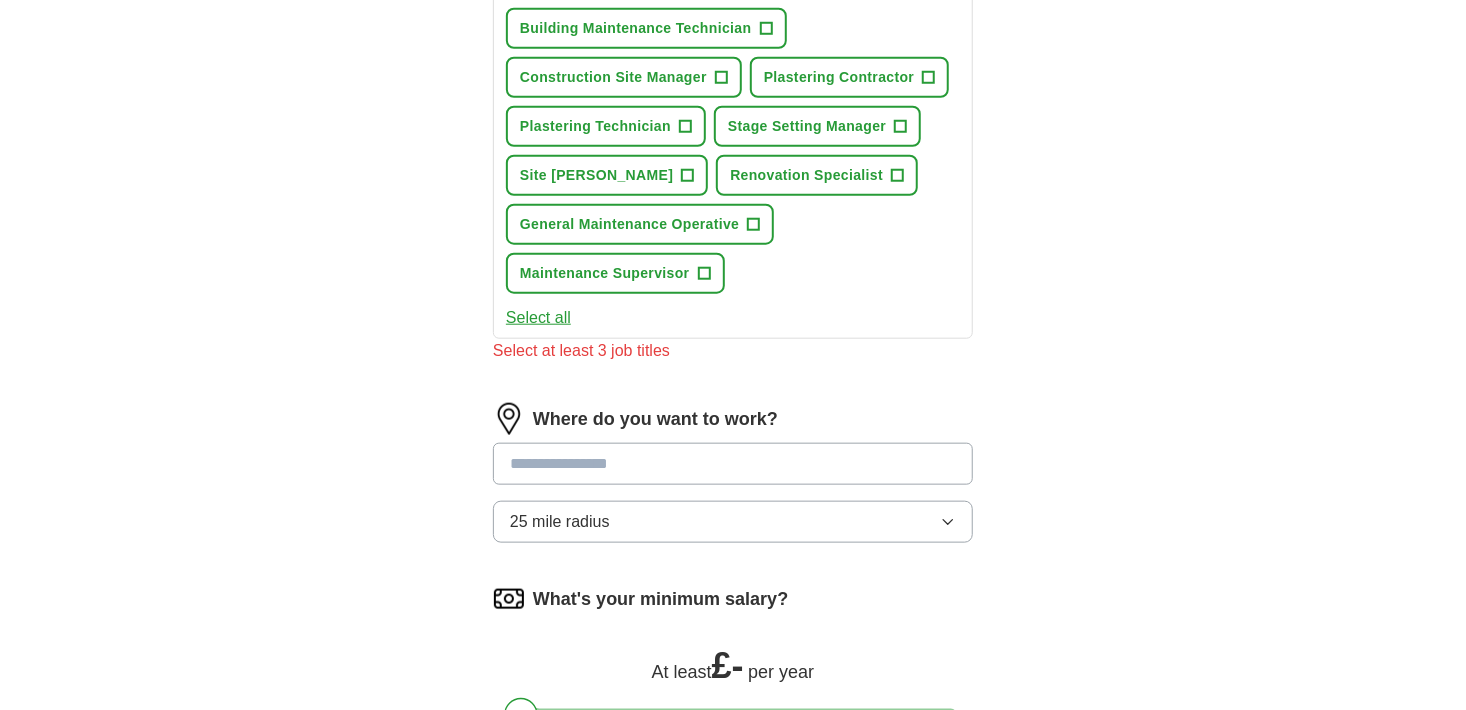 click on "Where do you want to work? 25 mile radius" at bounding box center (733, 481) 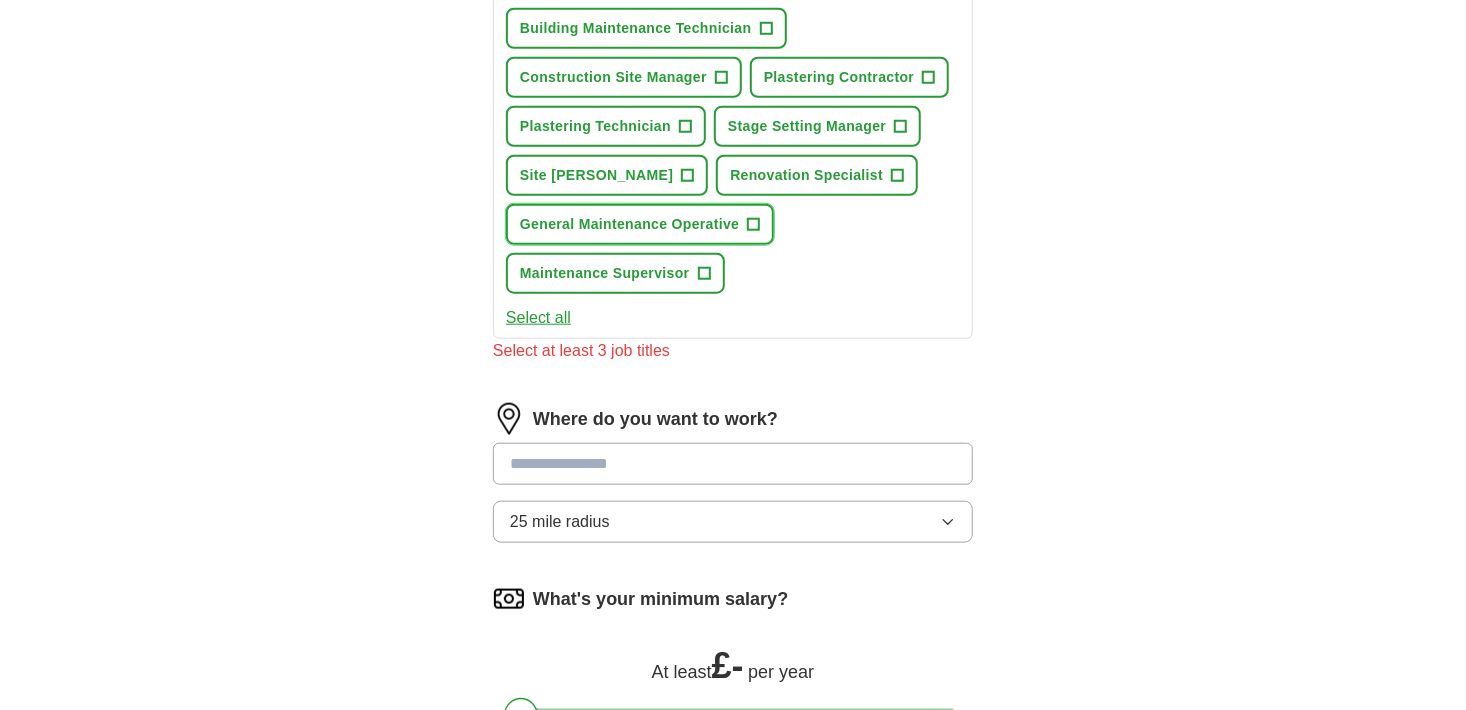 click on "General Maintenance Operative" at bounding box center (629, 224) 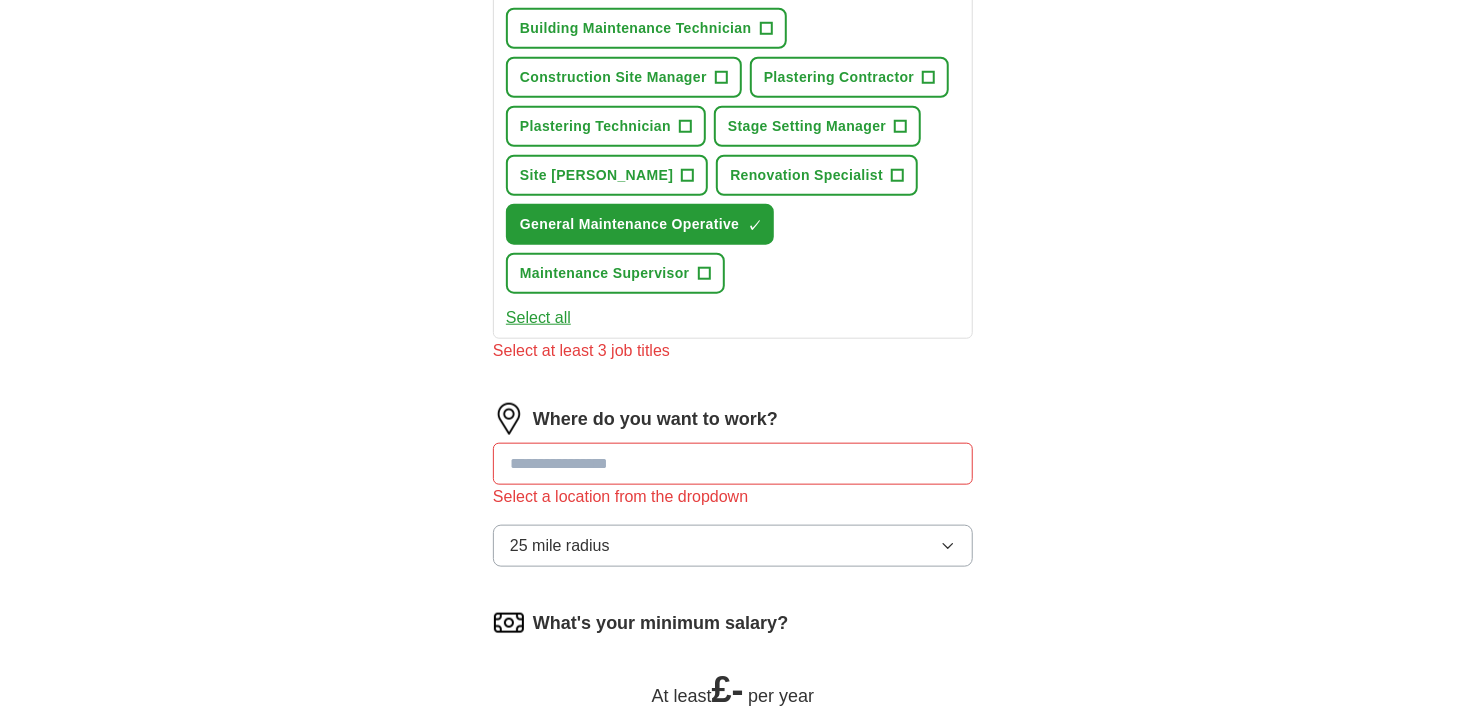 click at bounding box center (733, 464) 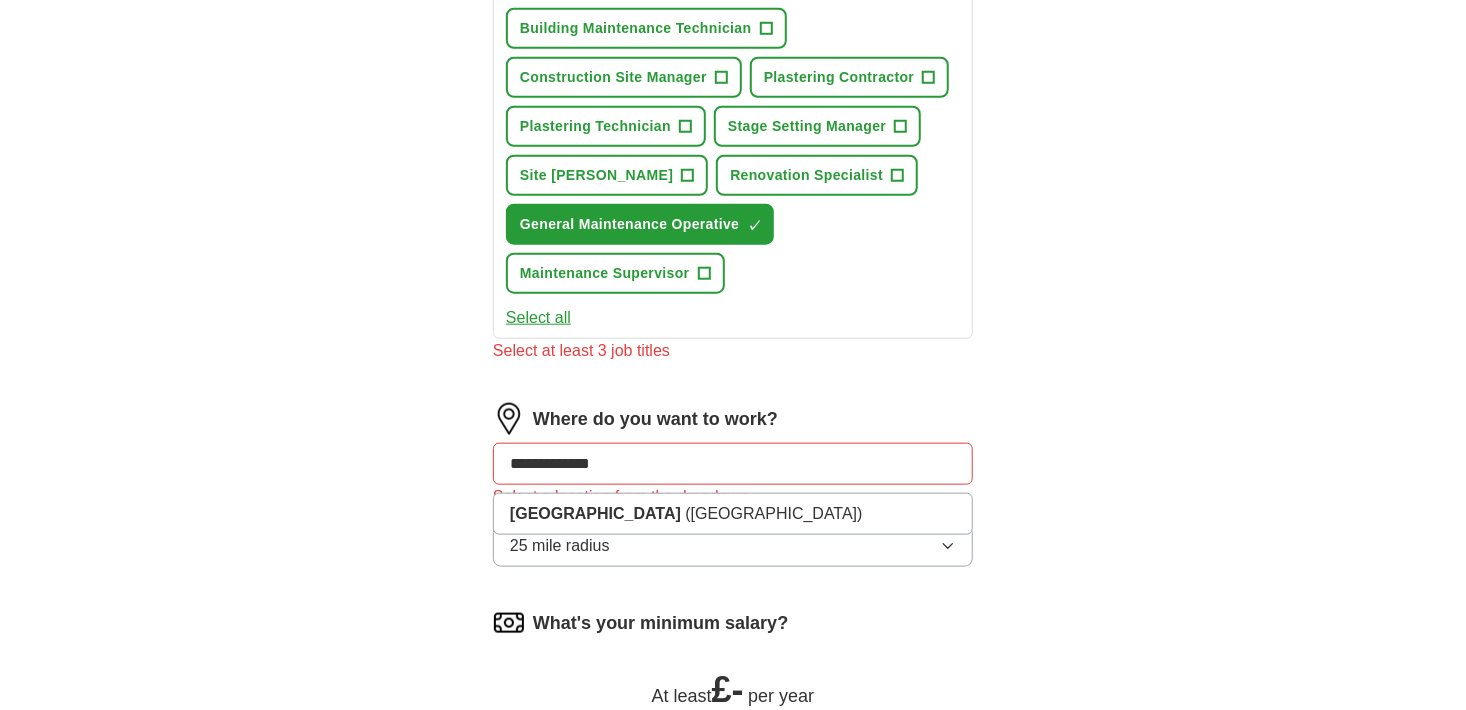 click on "**********" at bounding box center (733, 464) 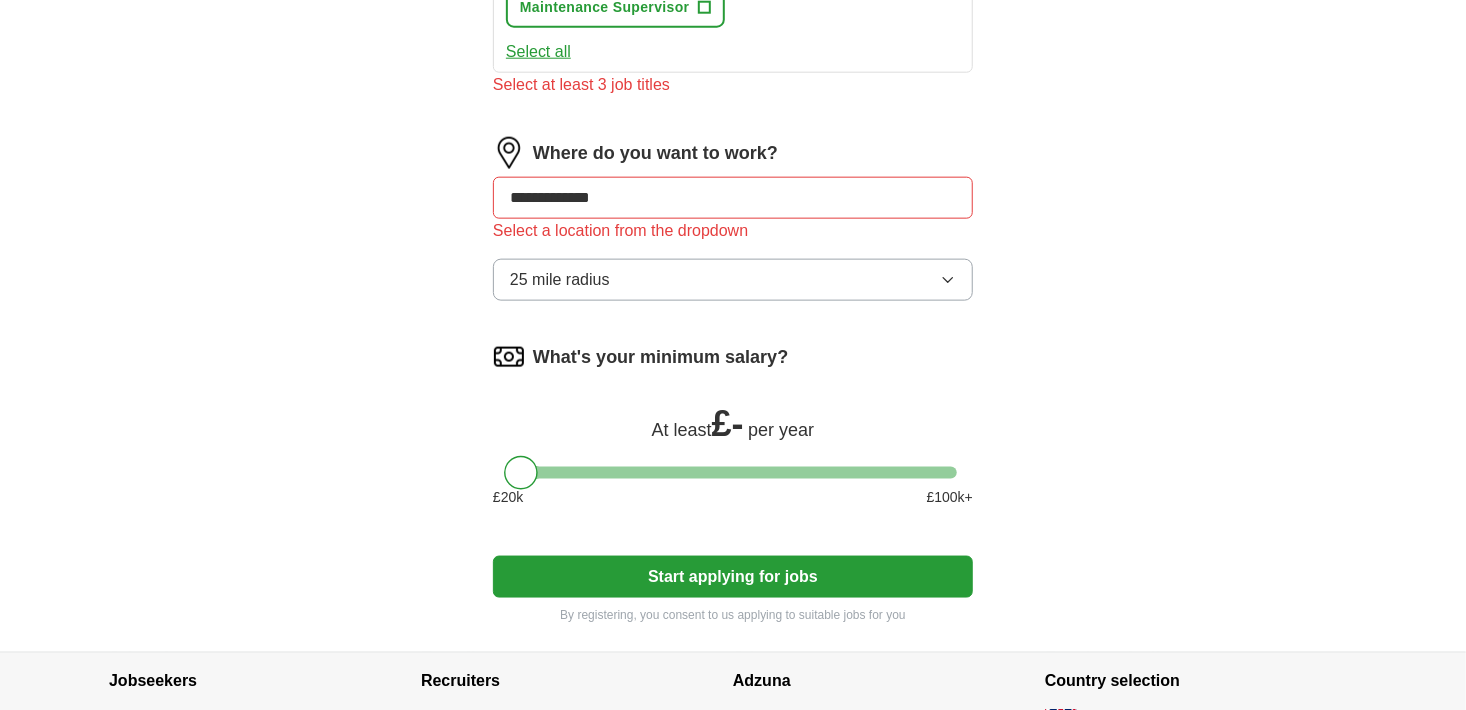 scroll, scrollTop: 1096, scrollLeft: 0, axis: vertical 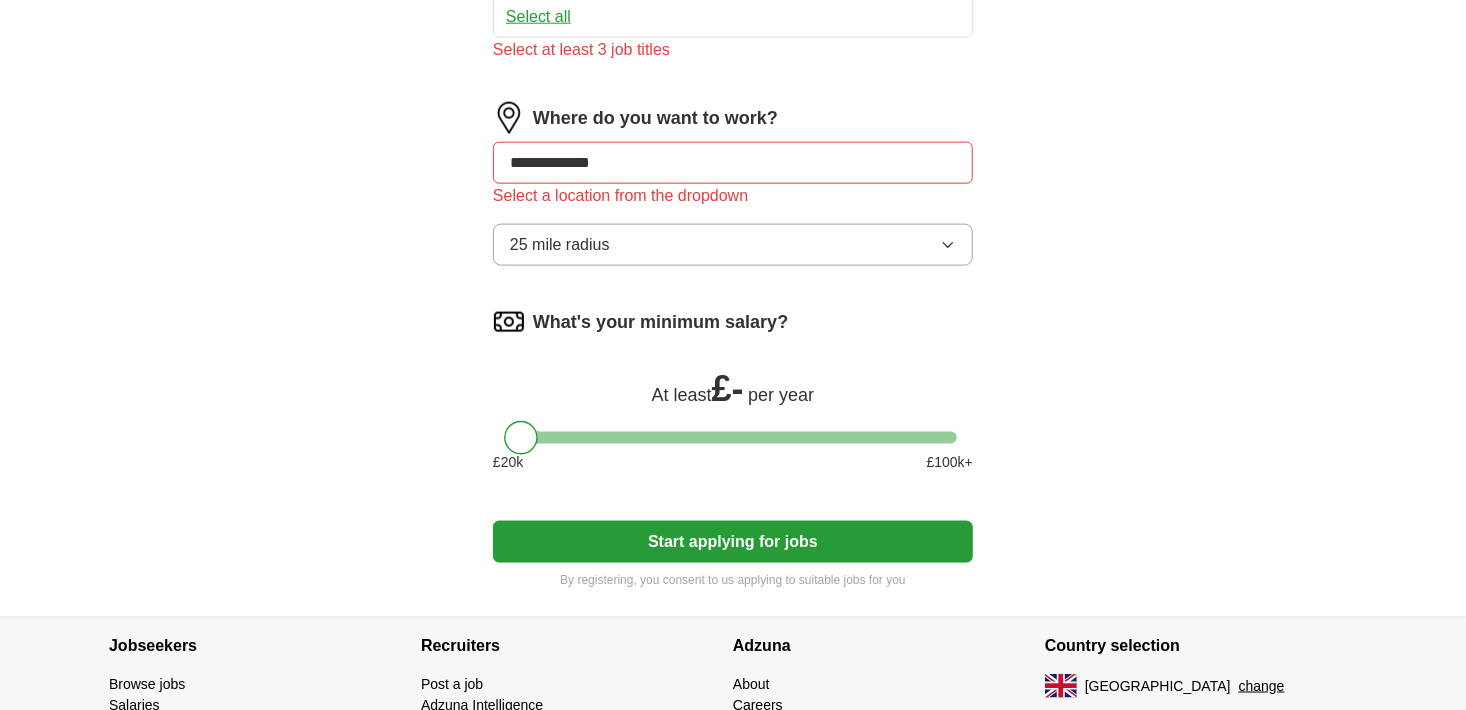 click 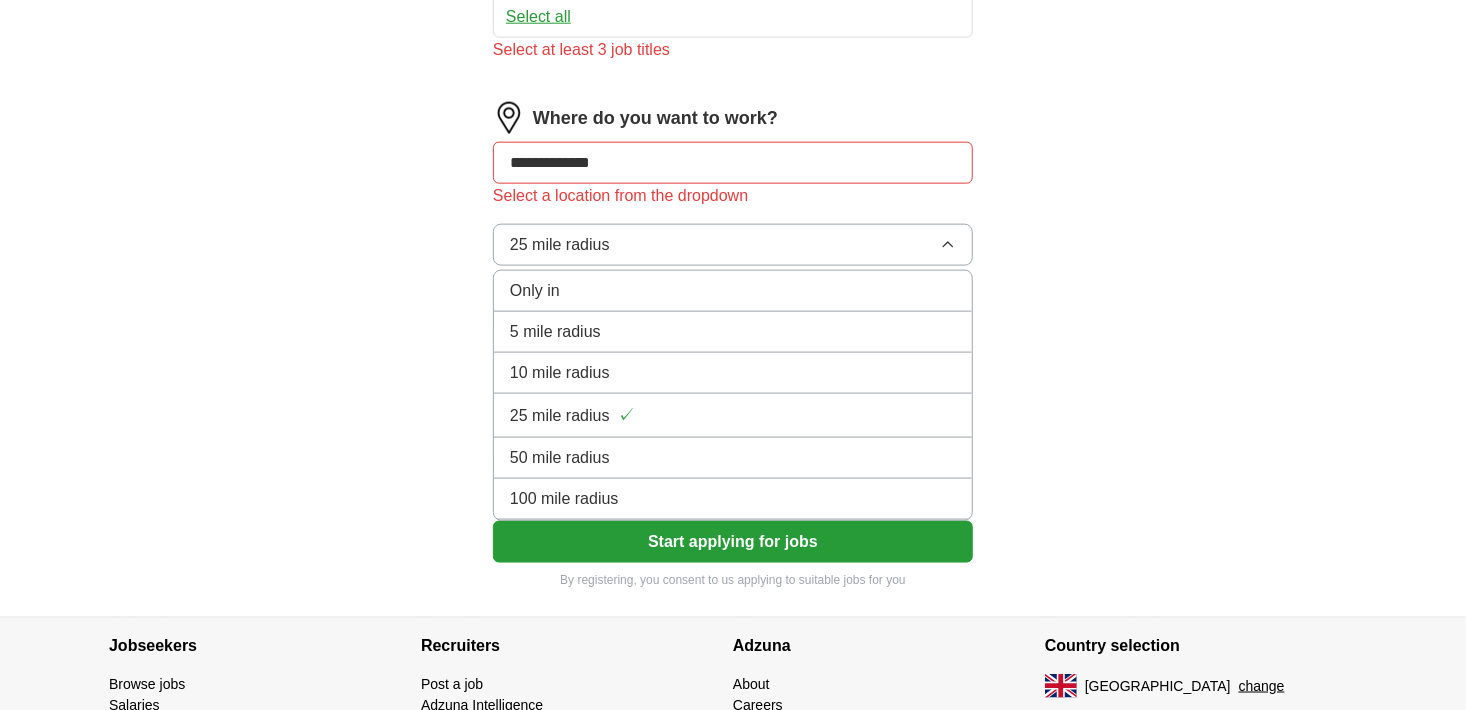 click on "50 mile radius" at bounding box center [733, 458] 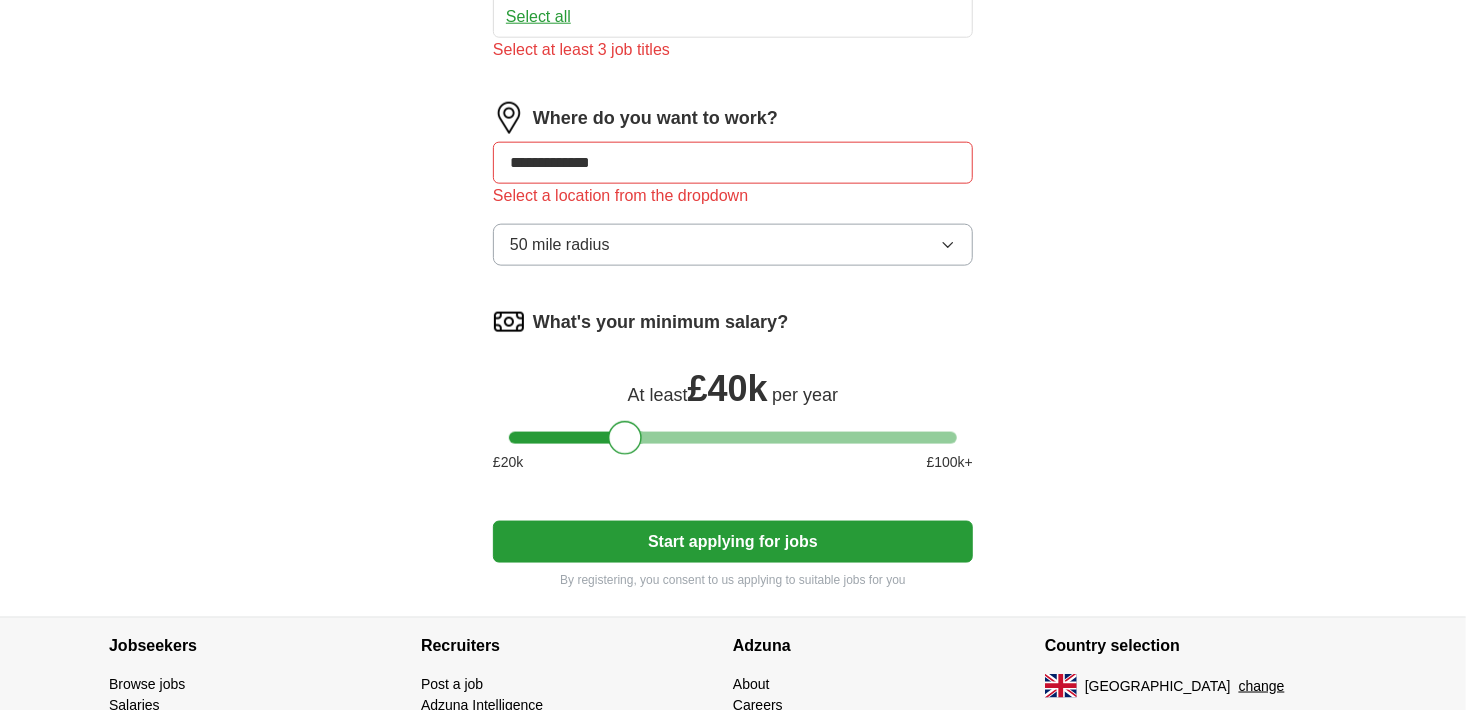 drag, startPoint x: 519, startPoint y: 433, endPoint x: 623, endPoint y: 427, distance: 104.172935 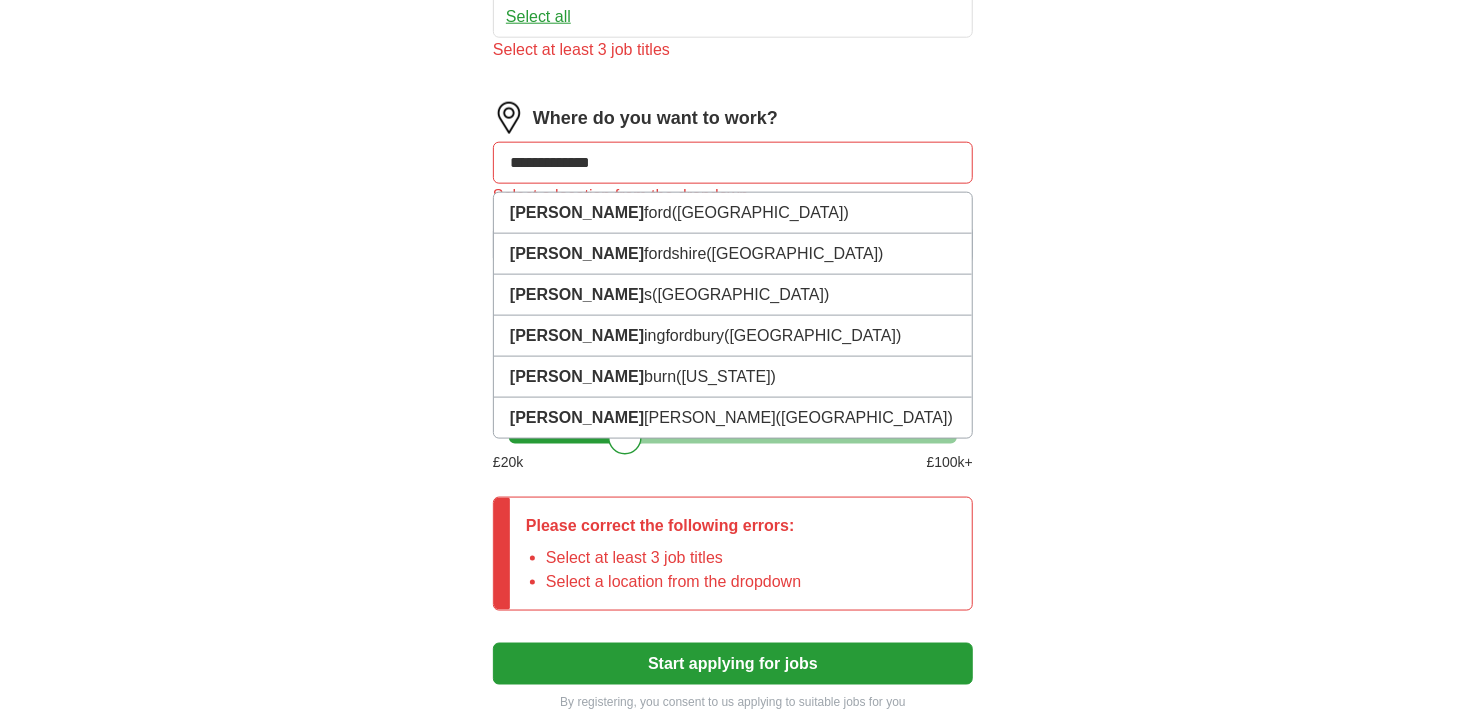 click on "**********" at bounding box center (733, 163) 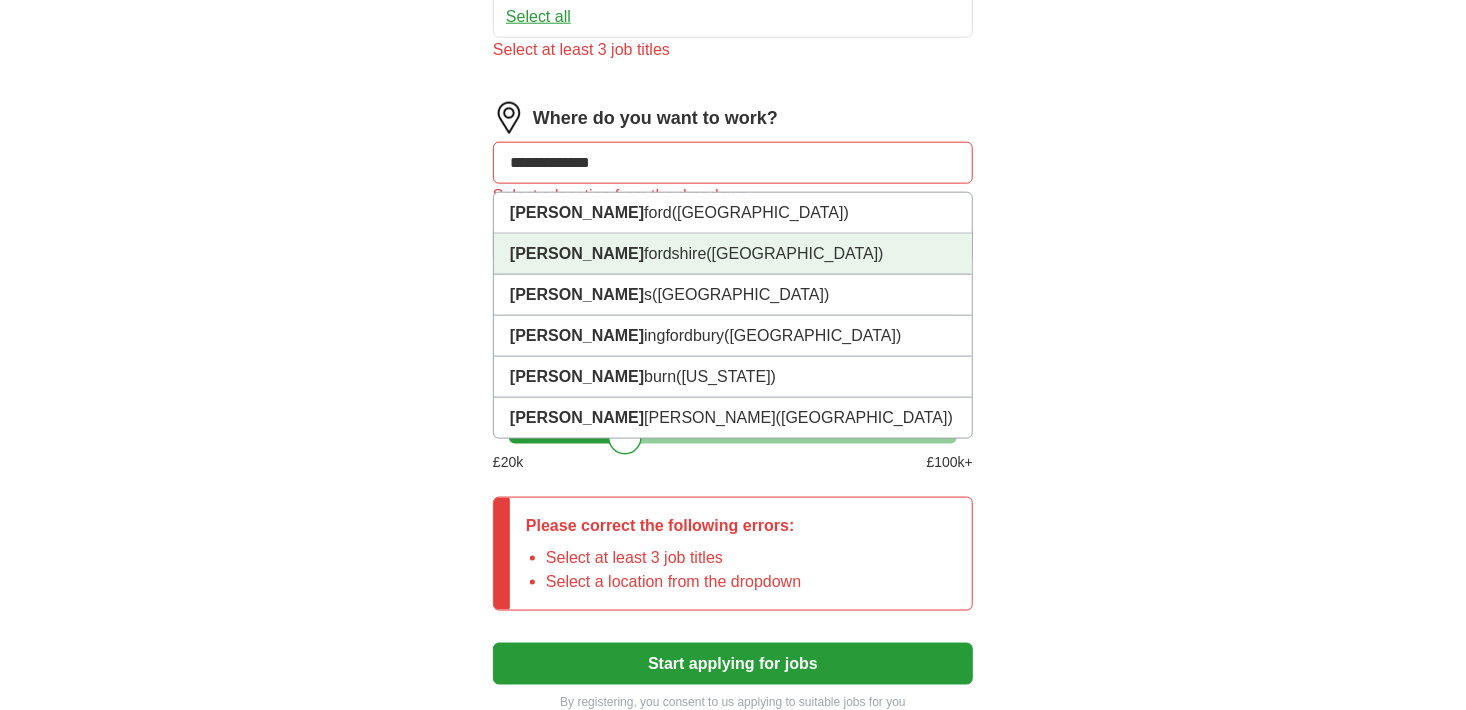 click on "([GEOGRAPHIC_DATA])" at bounding box center (794, 253) 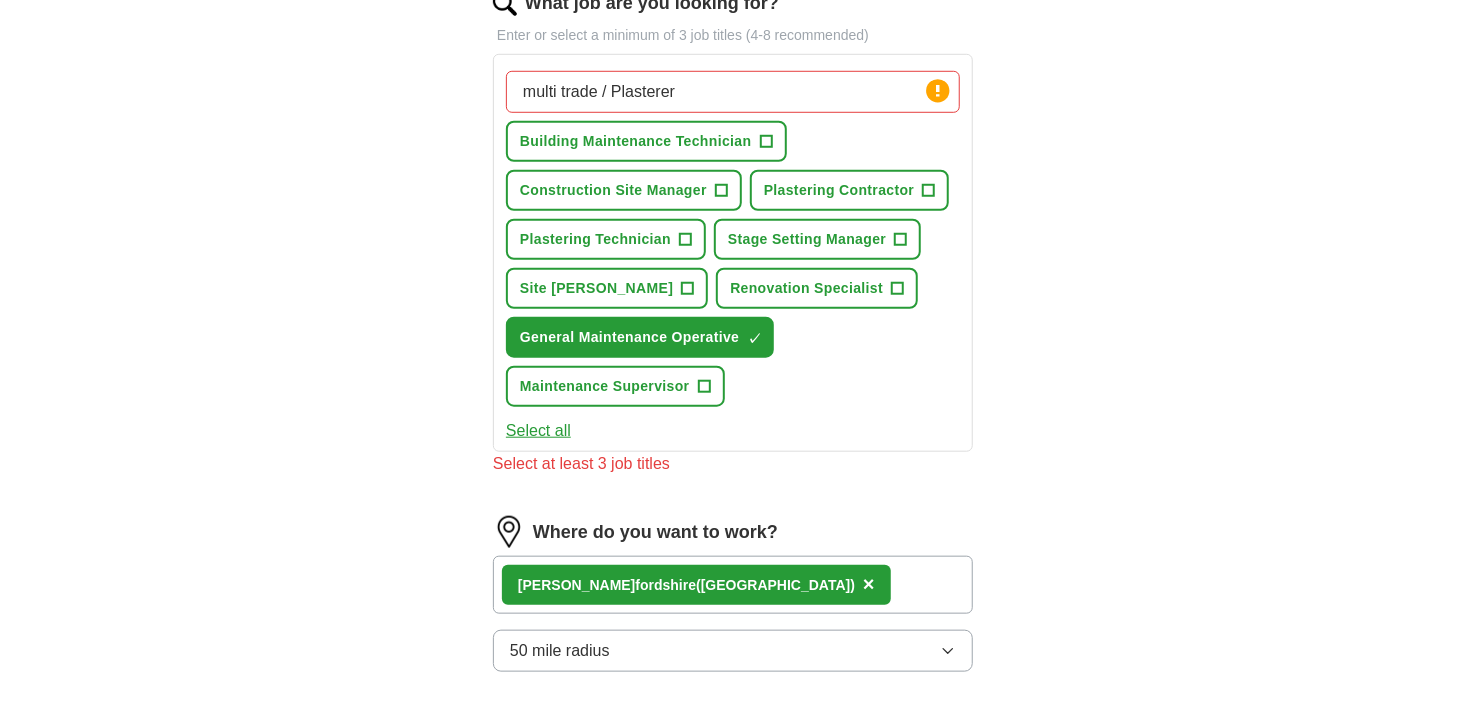 scroll, scrollTop: 660, scrollLeft: 0, axis: vertical 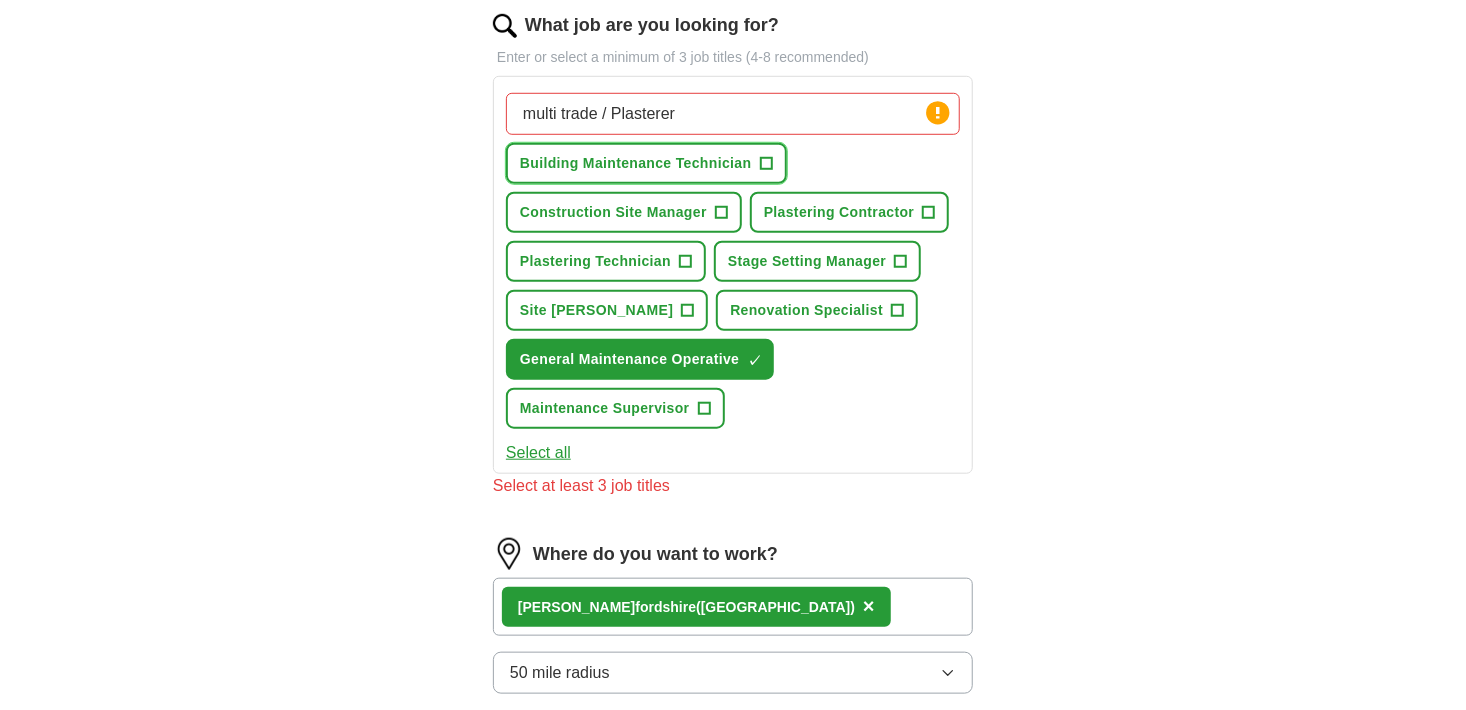 click on "Building Maintenance Technician" at bounding box center [636, 163] 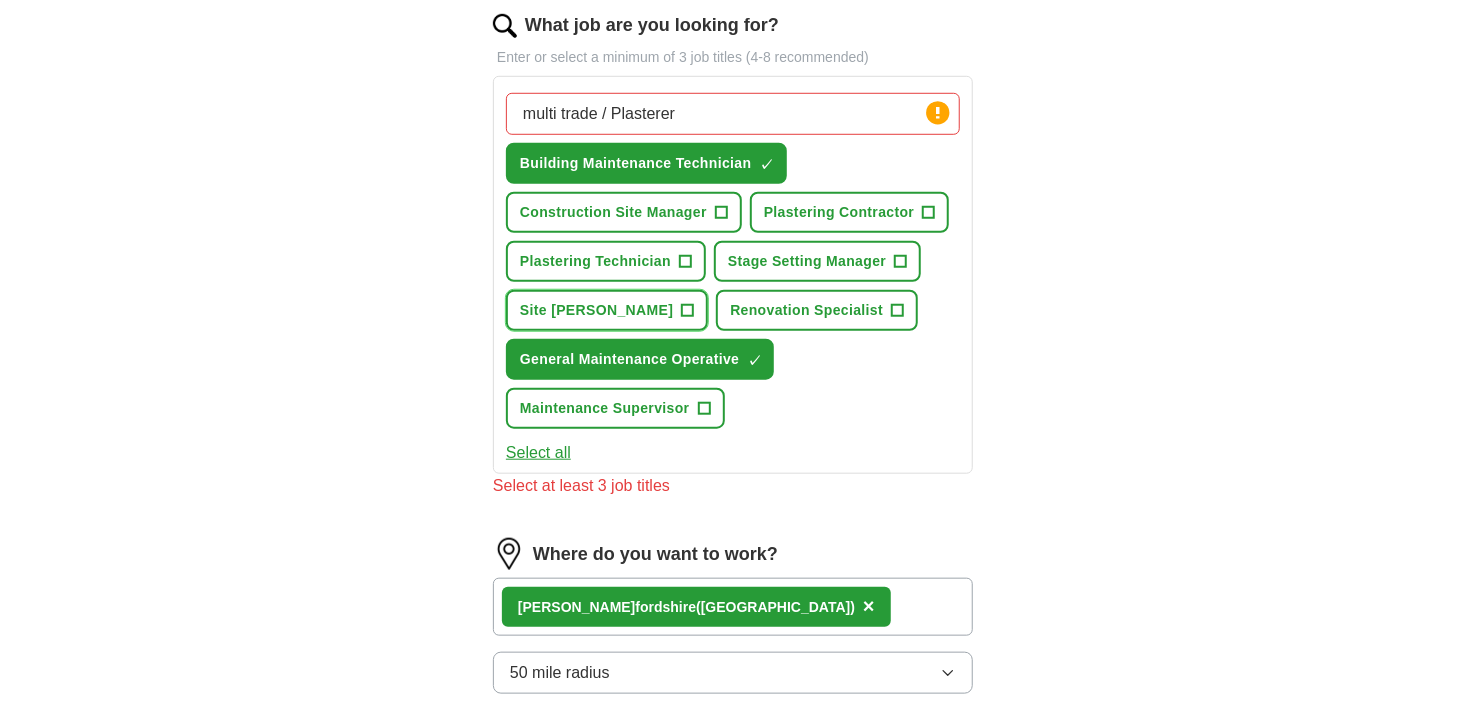 click on "Site [PERSON_NAME]" at bounding box center [596, 310] 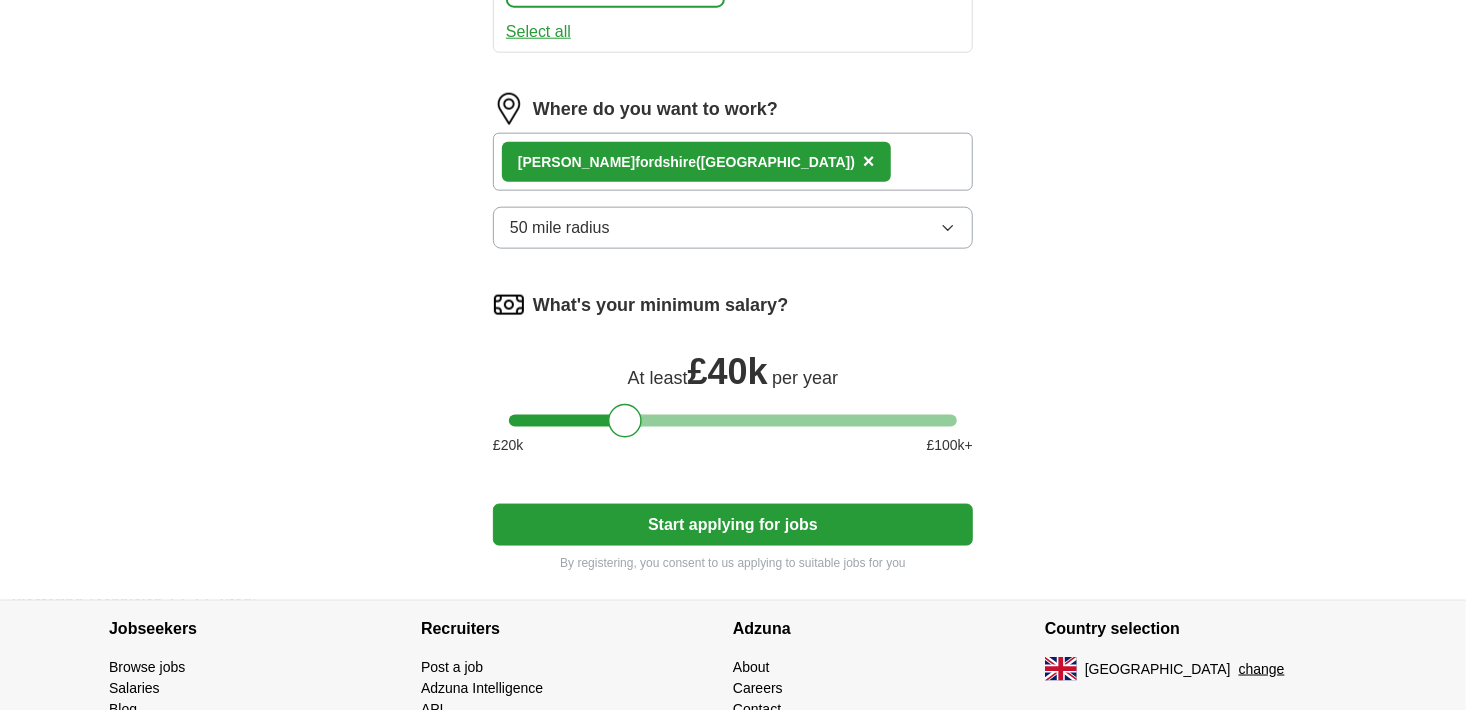 scroll, scrollTop: 1088, scrollLeft: 0, axis: vertical 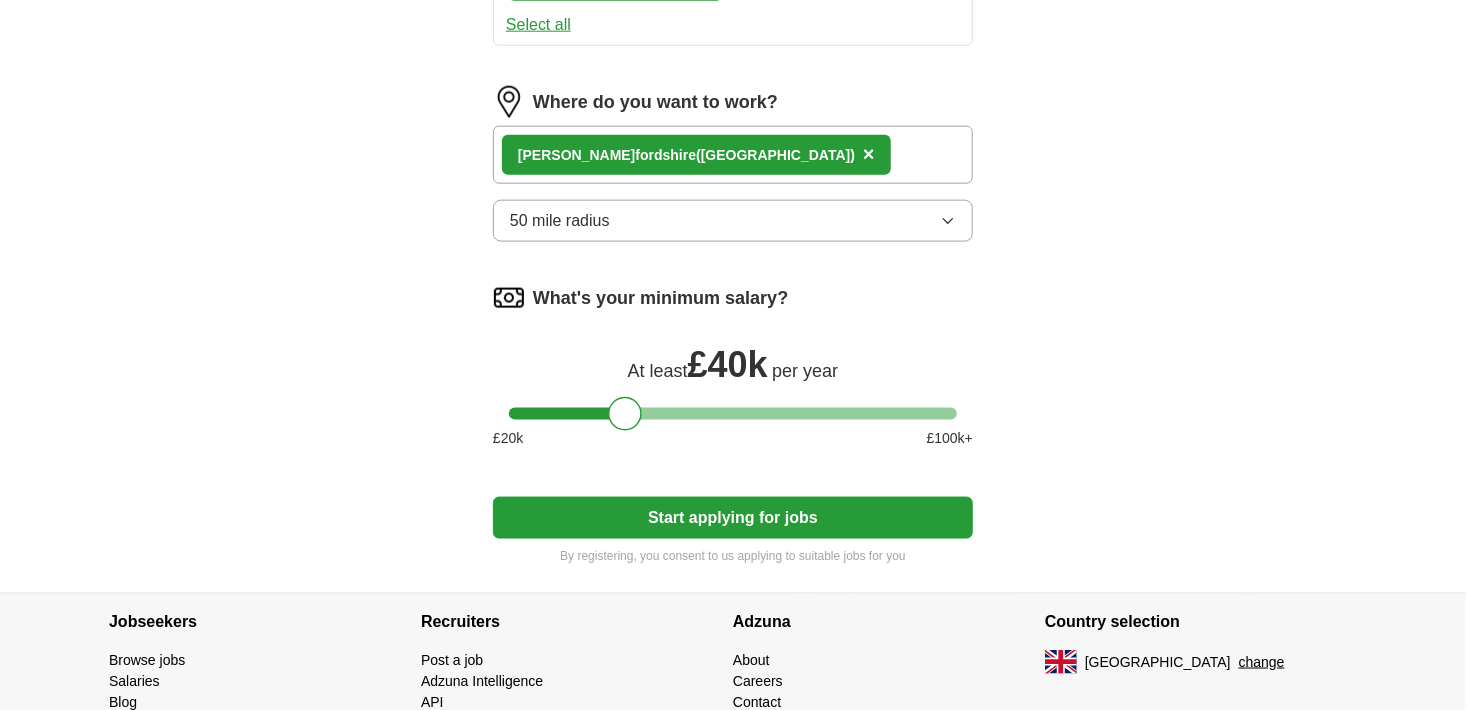 click on "Start applying for jobs" at bounding box center [733, 518] 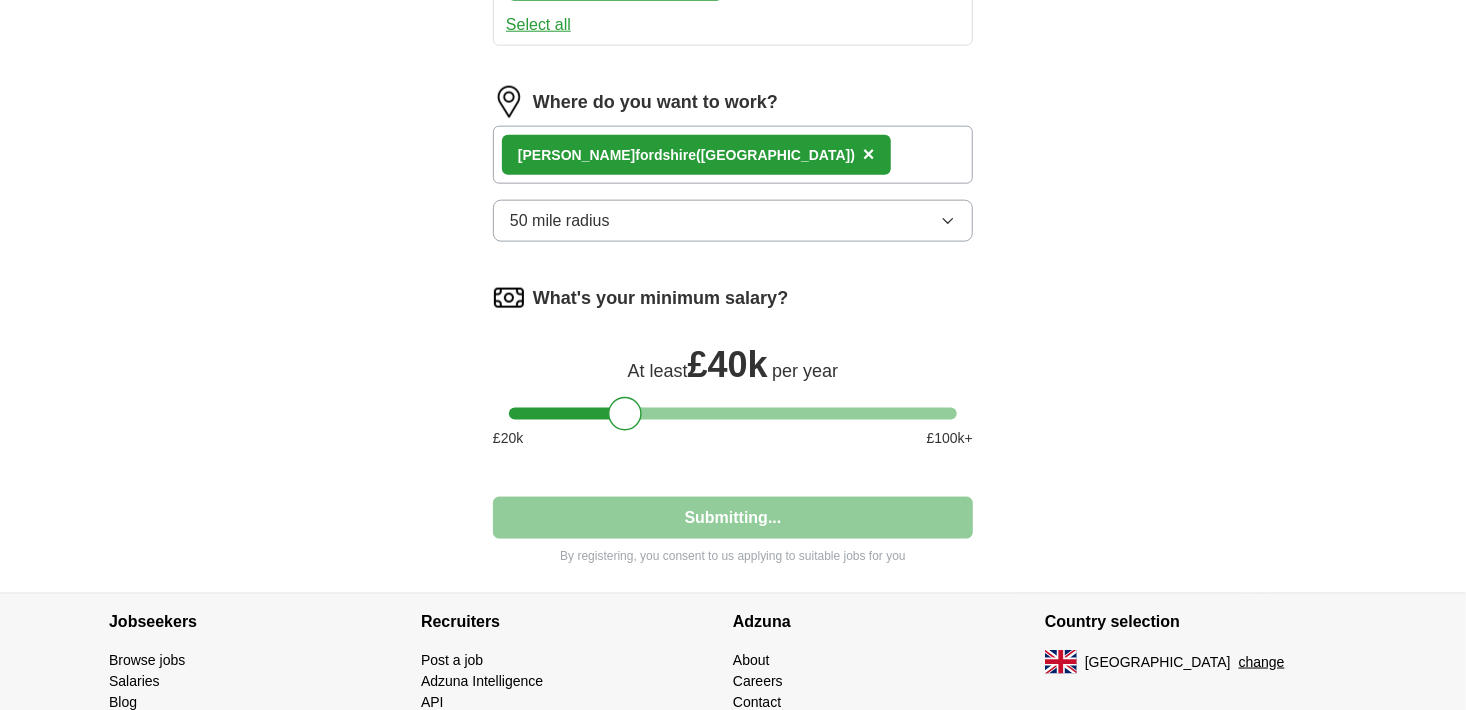 select on "**" 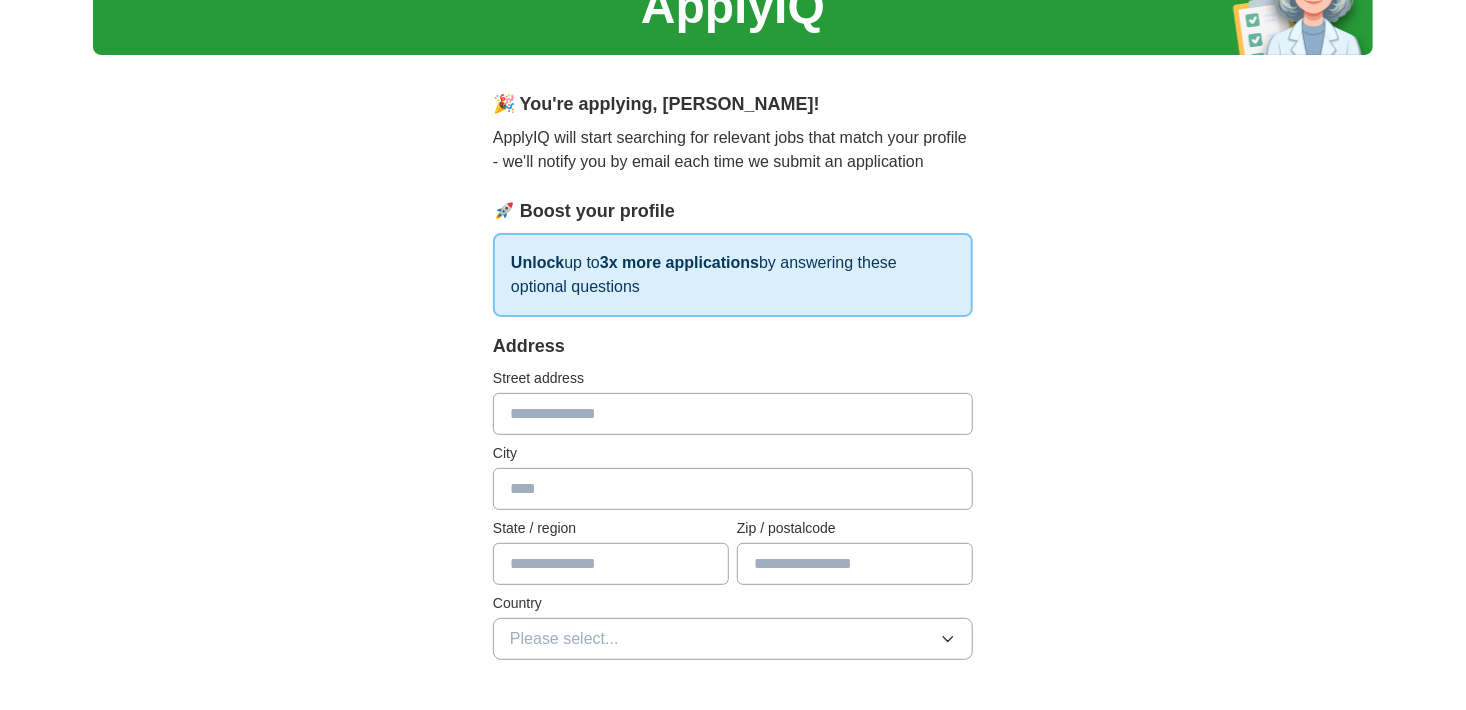 scroll, scrollTop: 0, scrollLeft: 0, axis: both 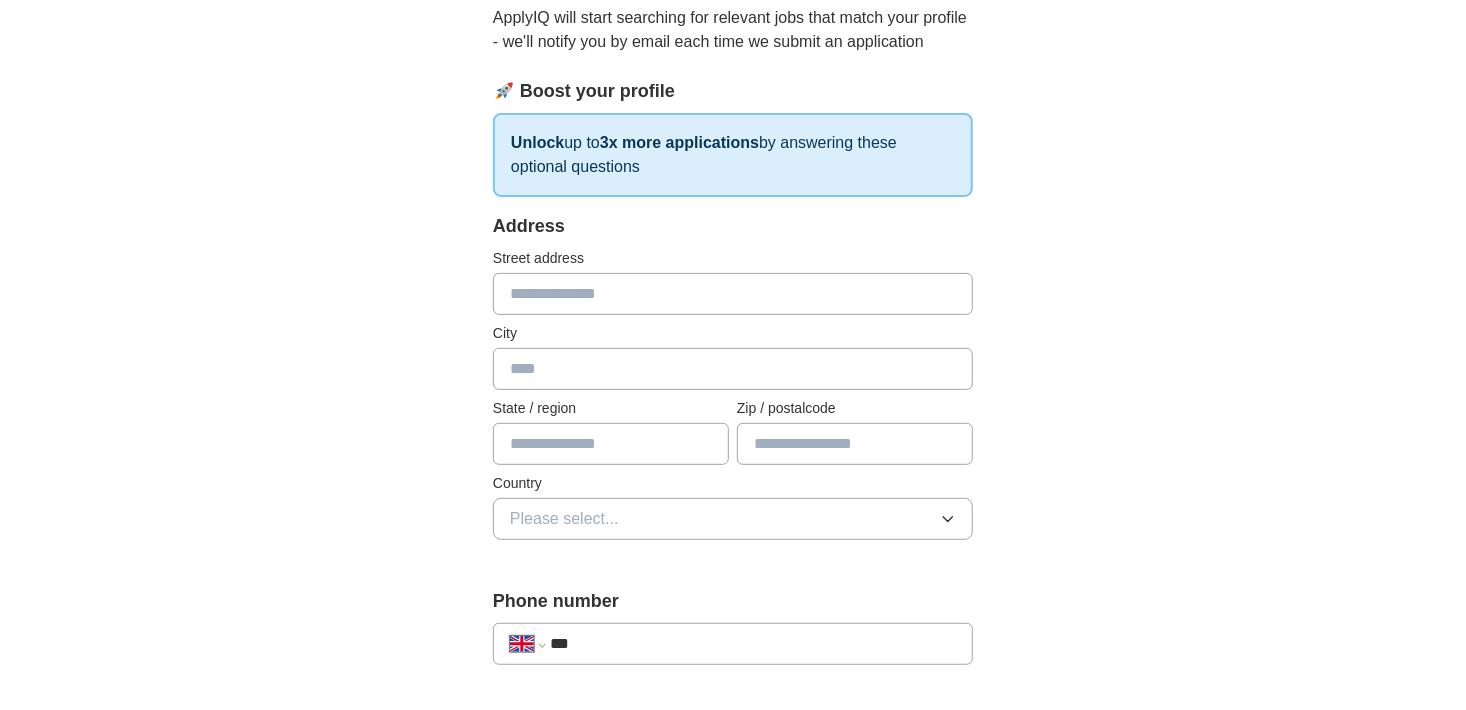 click at bounding box center [733, 294] 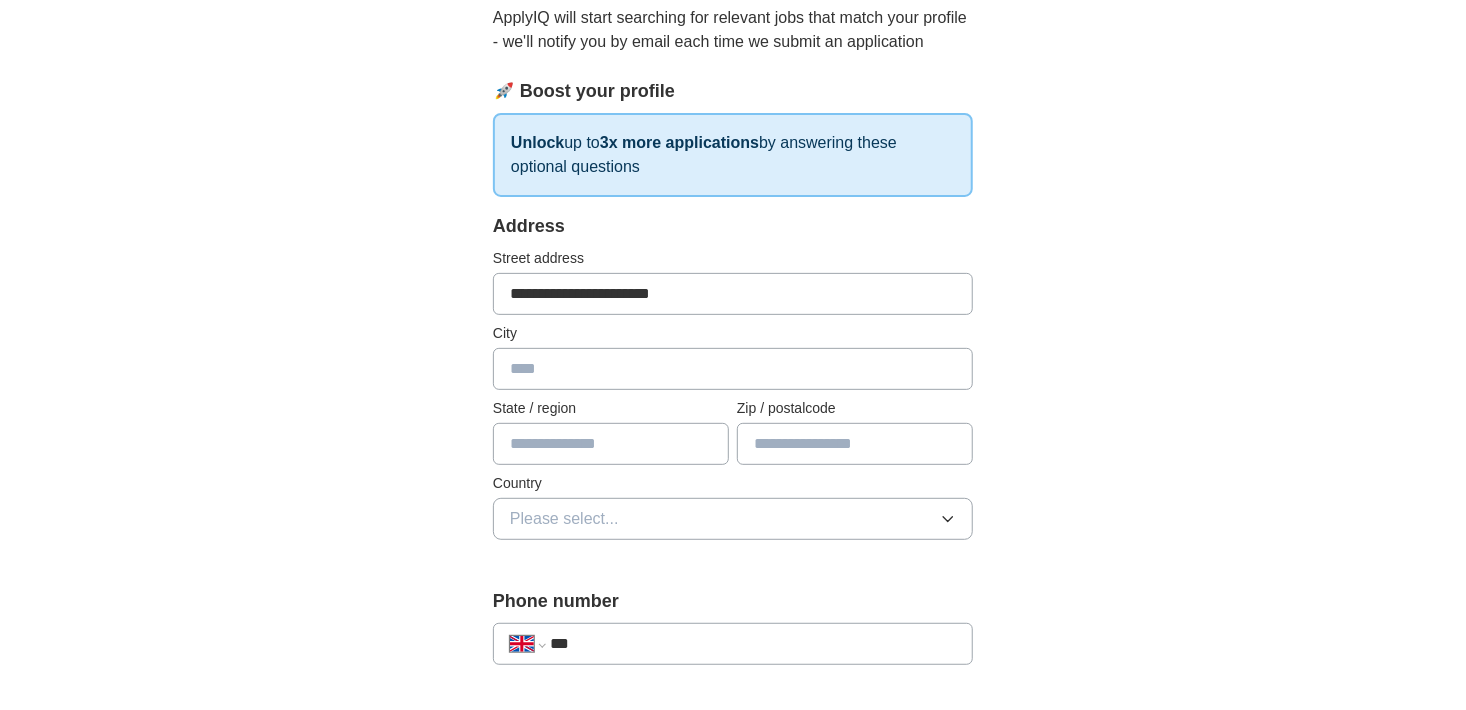 type on "**********" 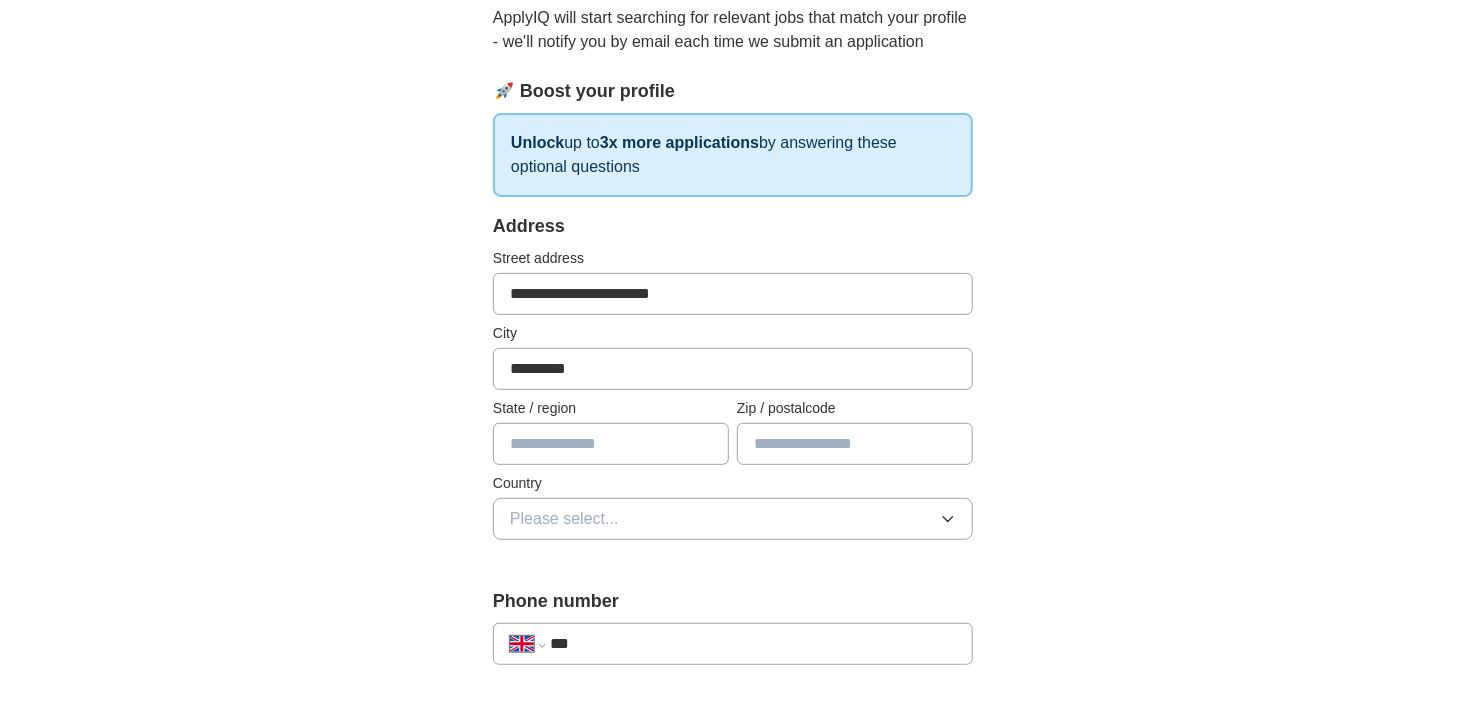 type on "*********" 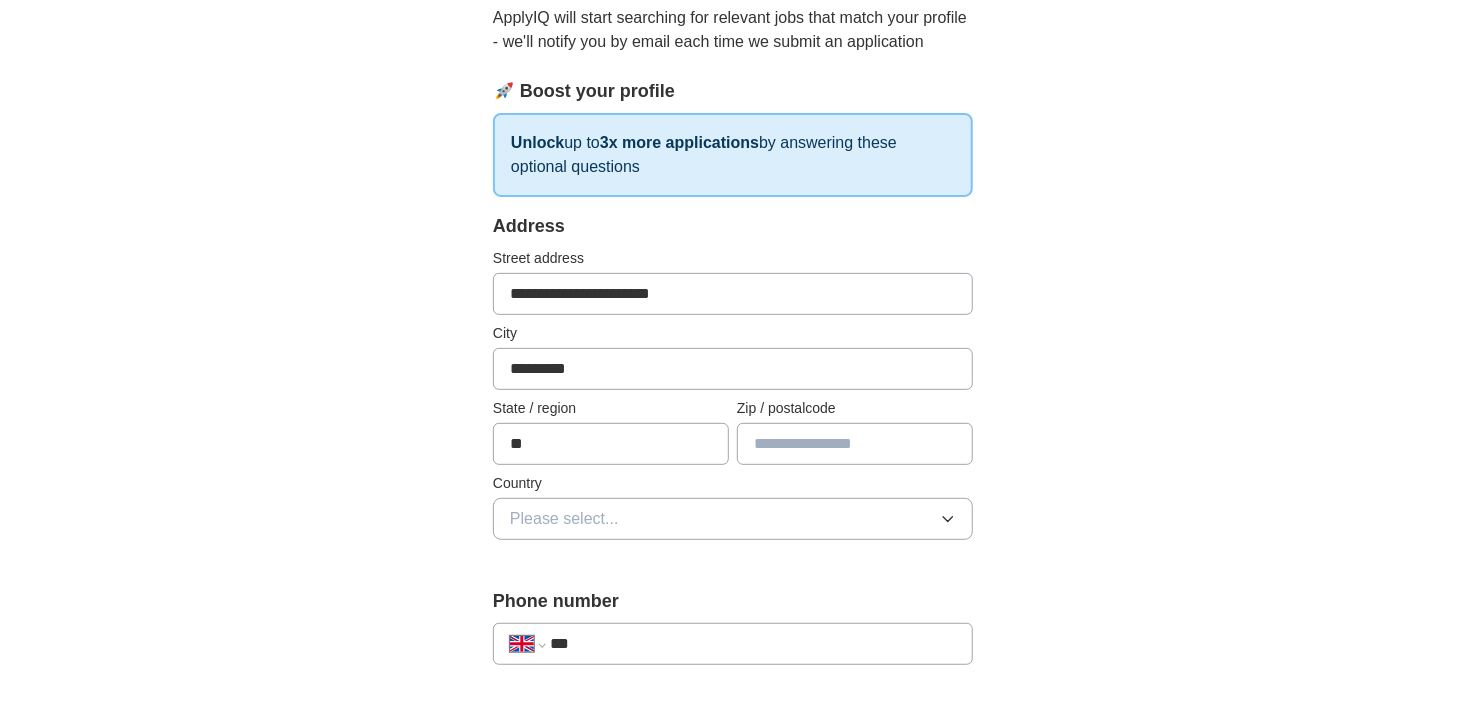 type on "**" 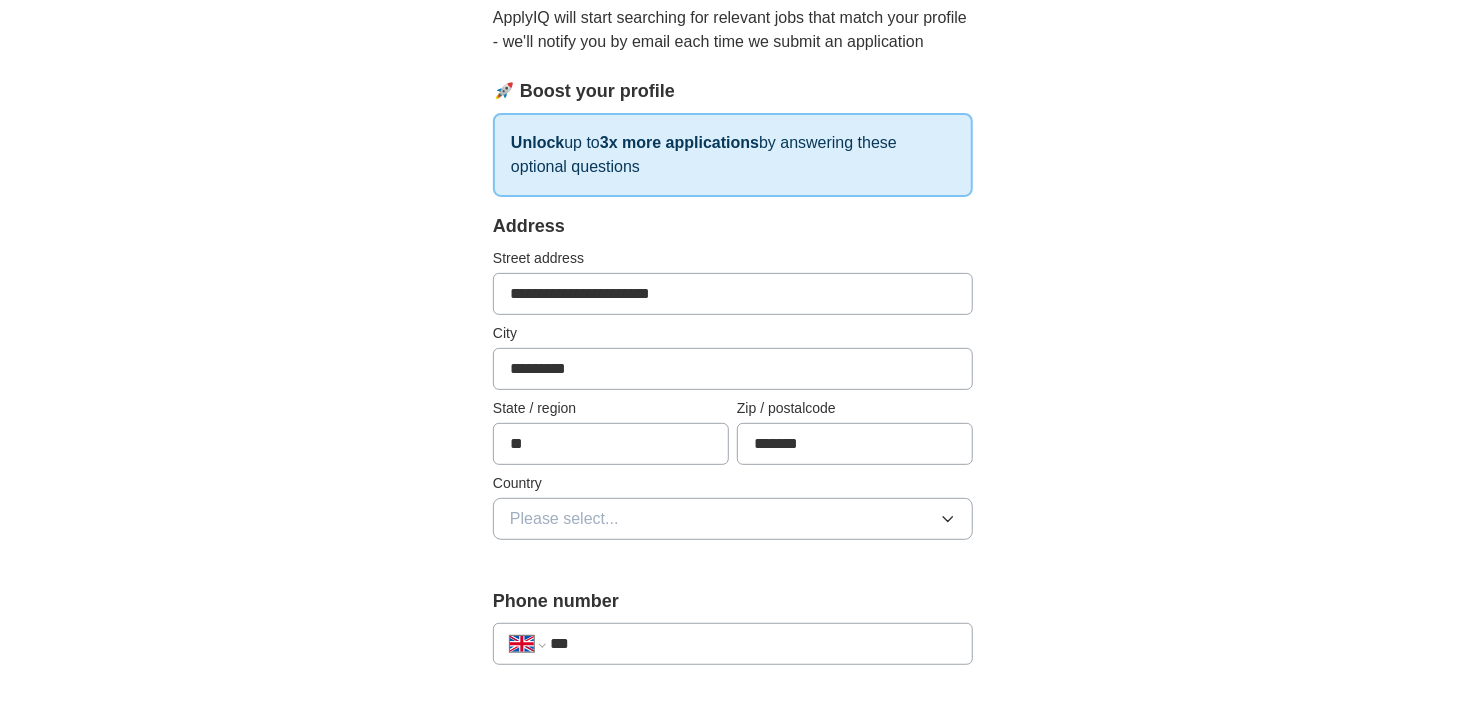 type on "*******" 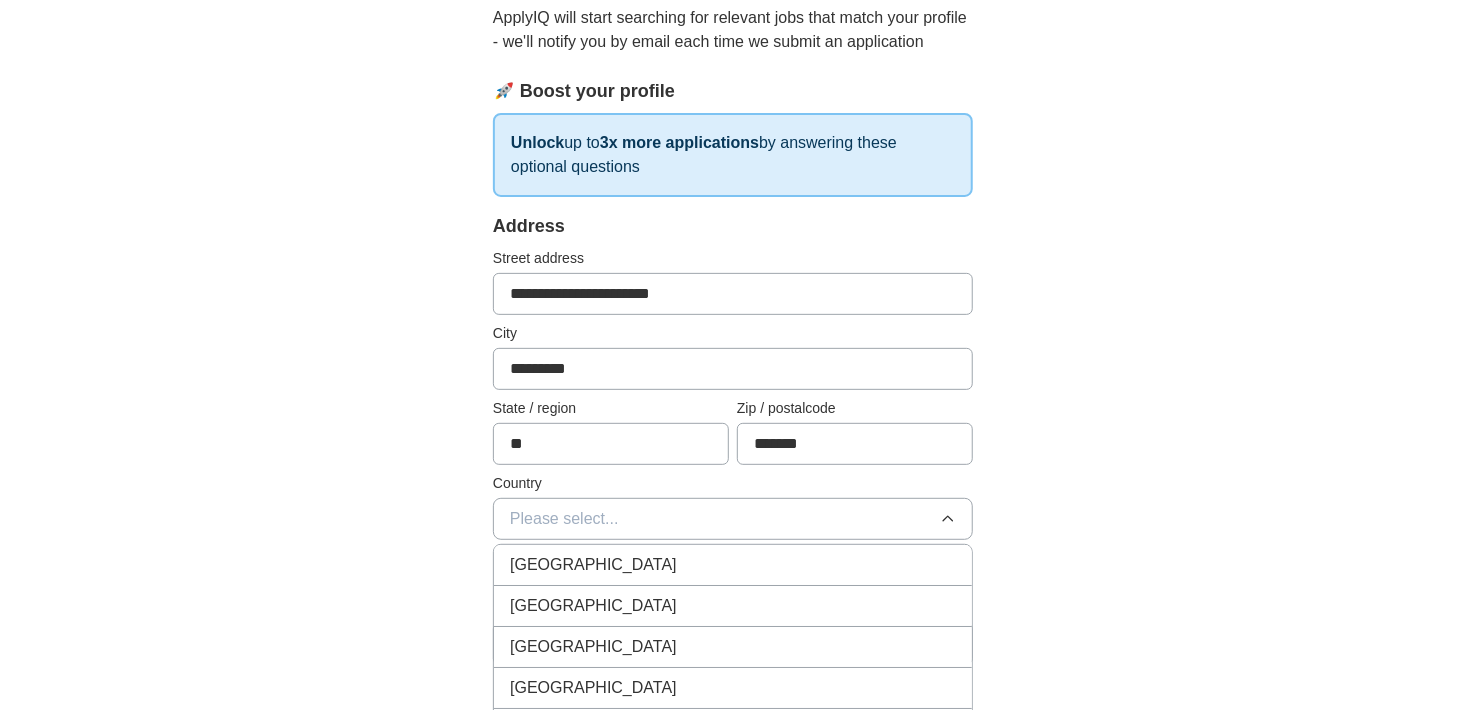 click on "[GEOGRAPHIC_DATA]" at bounding box center (733, 565) 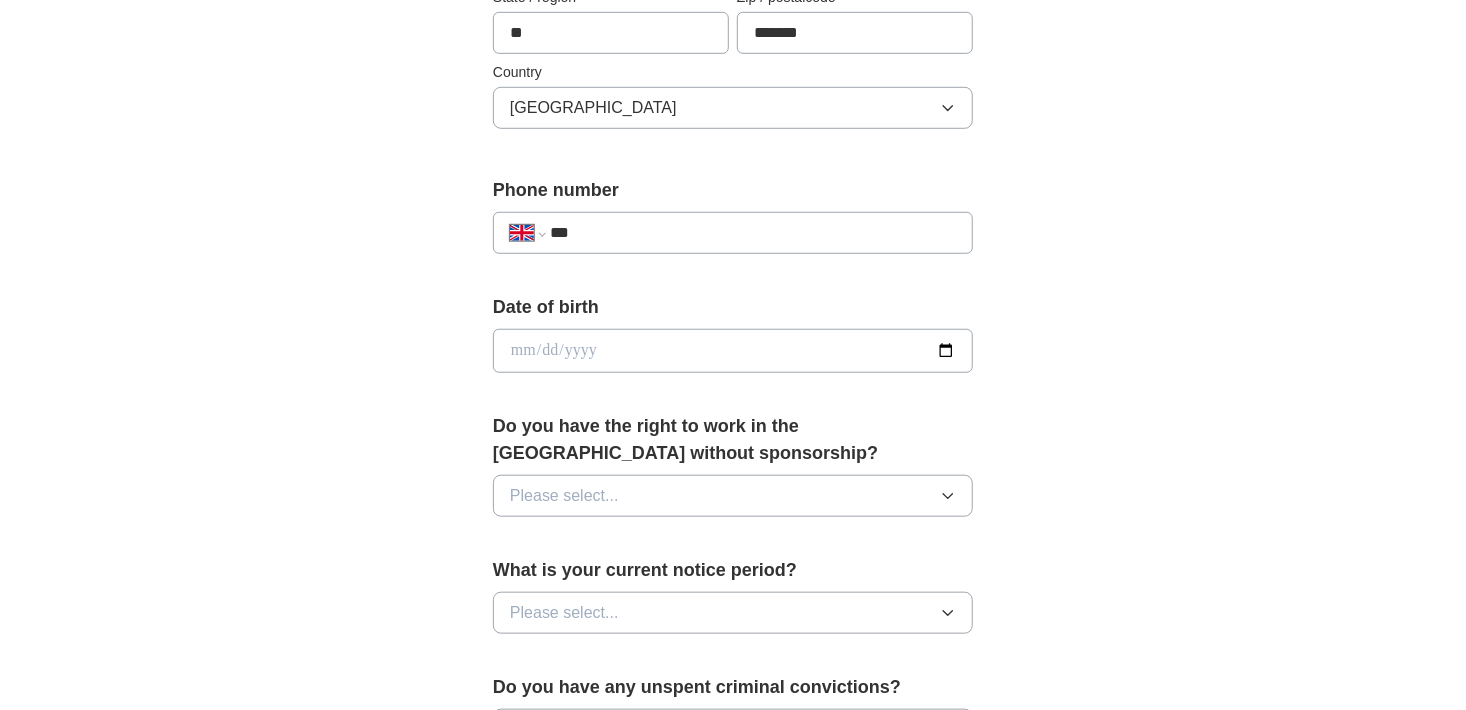 scroll, scrollTop: 636, scrollLeft: 0, axis: vertical 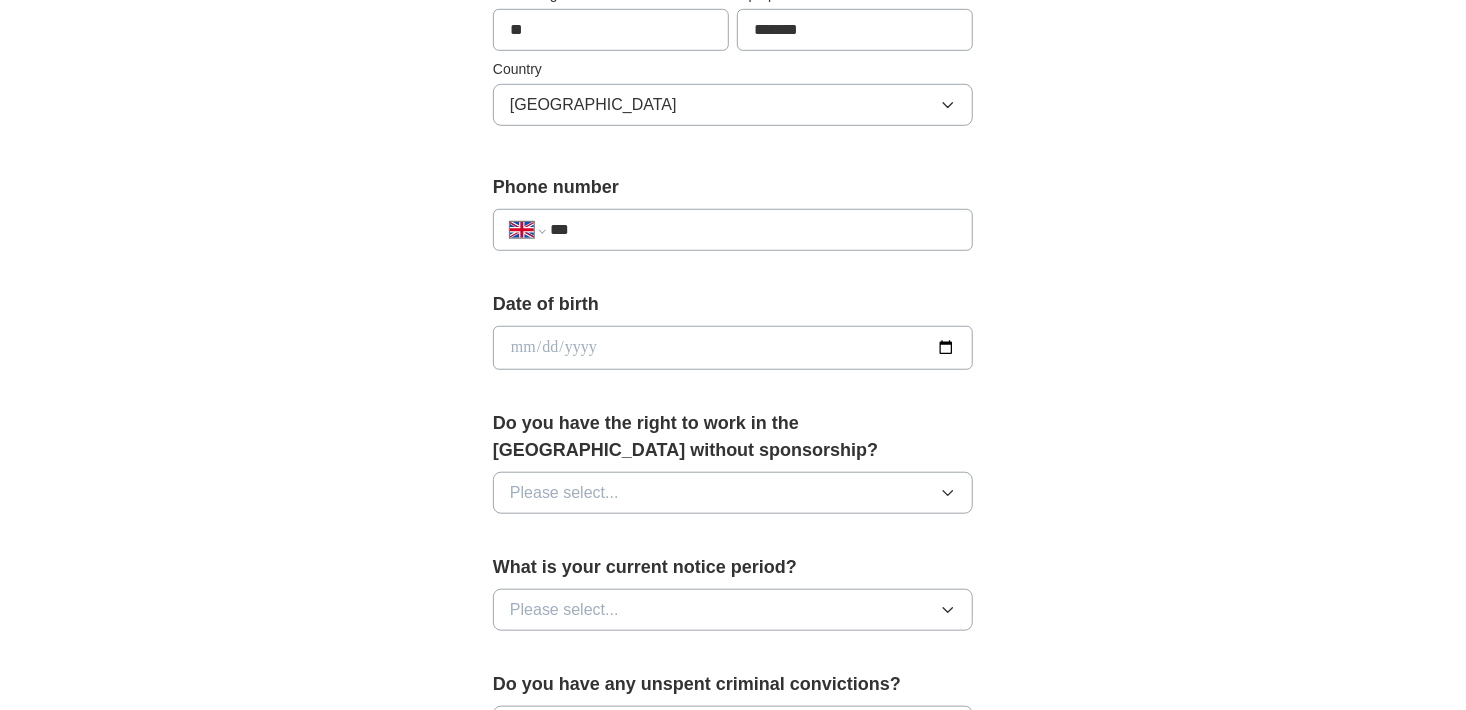 click on "***" at bounding box center (753, 230) 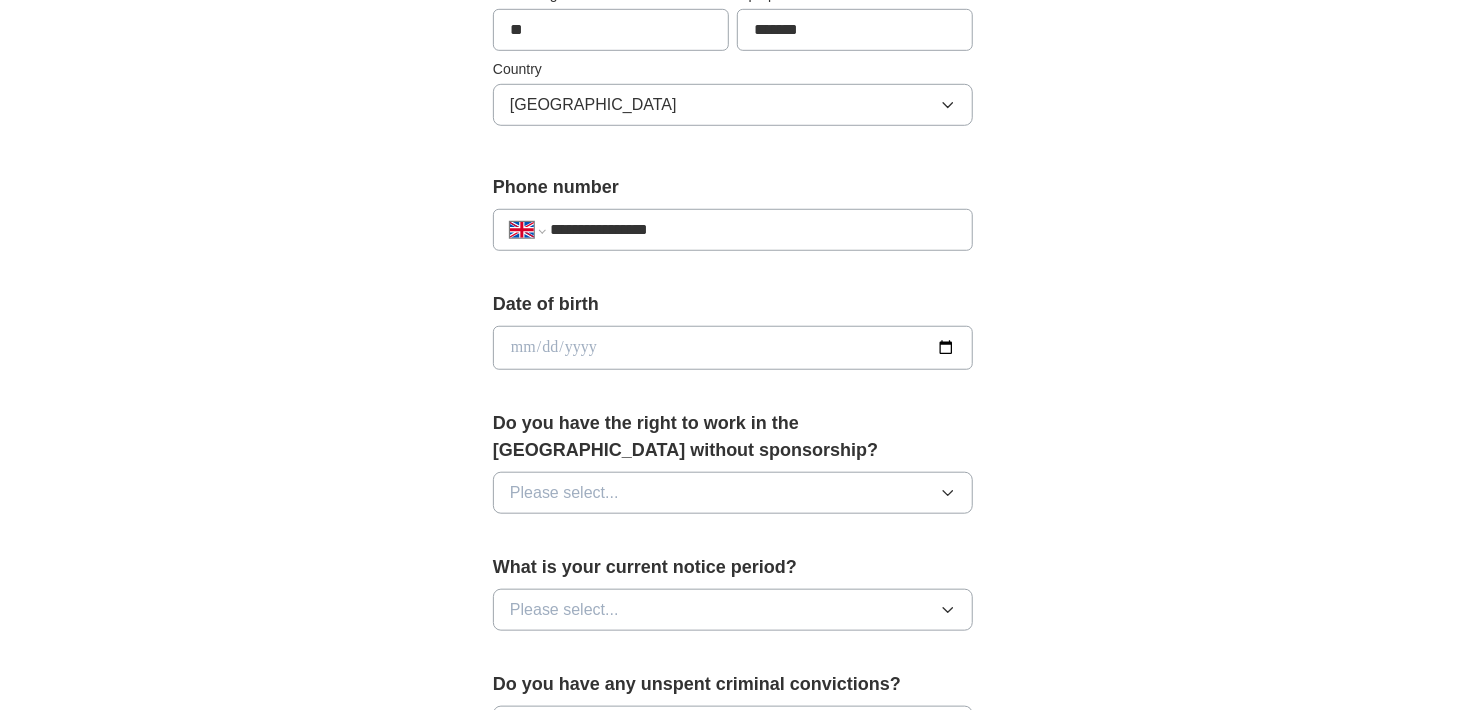 type on "**********" 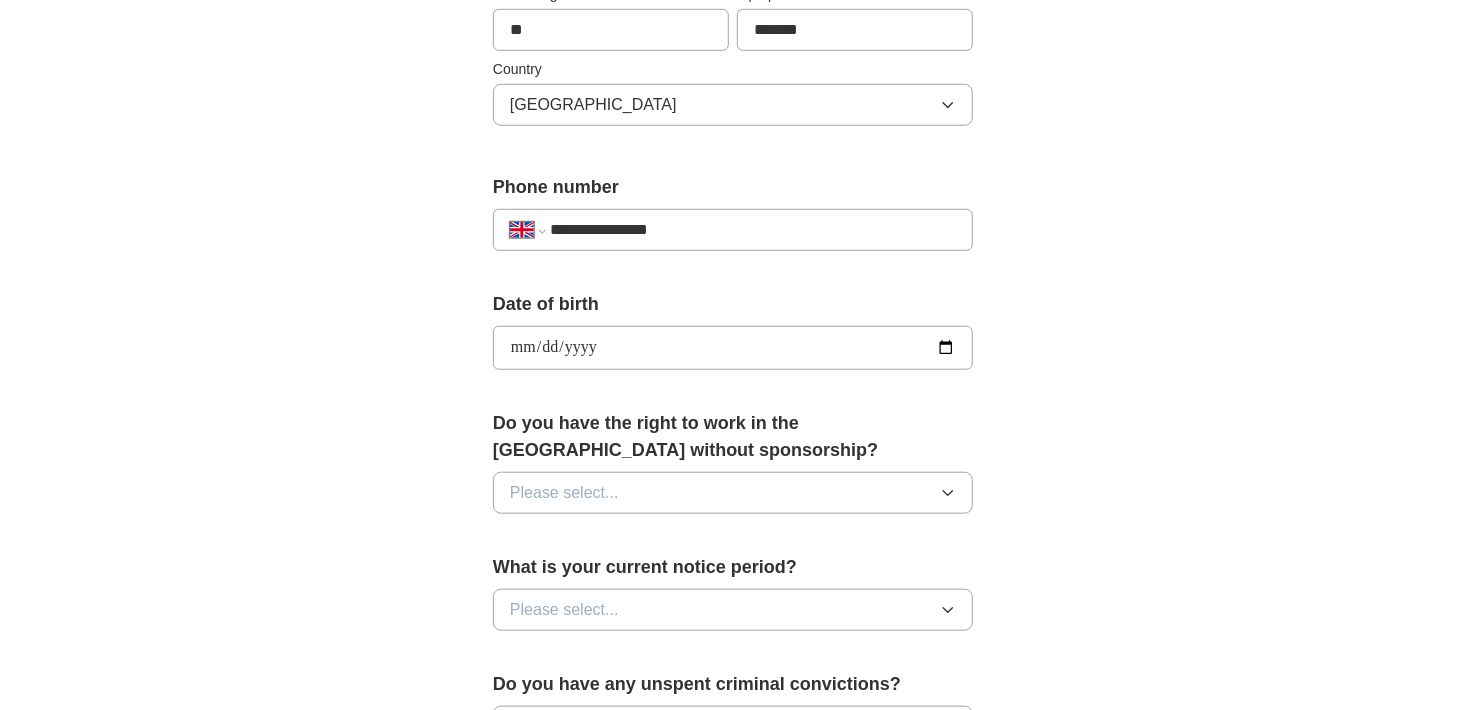 type on "**********" 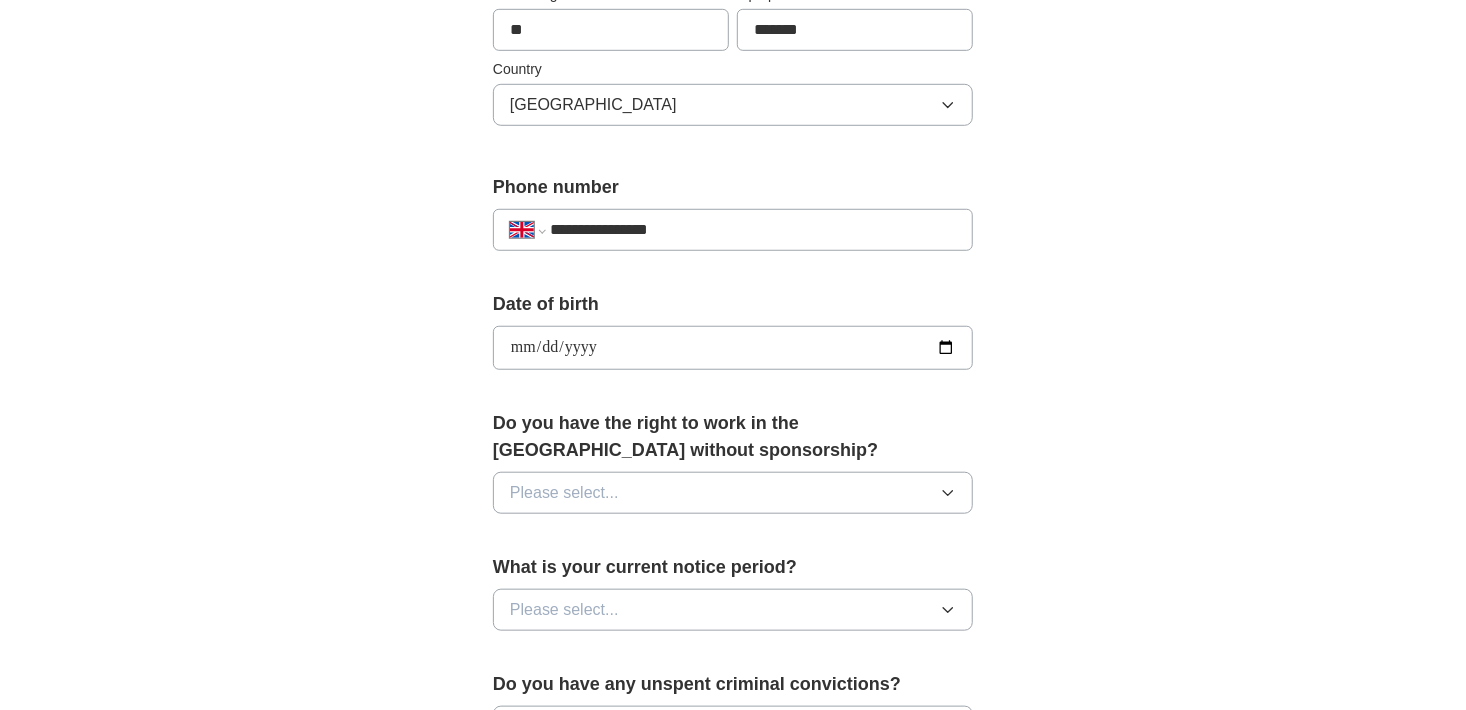 click 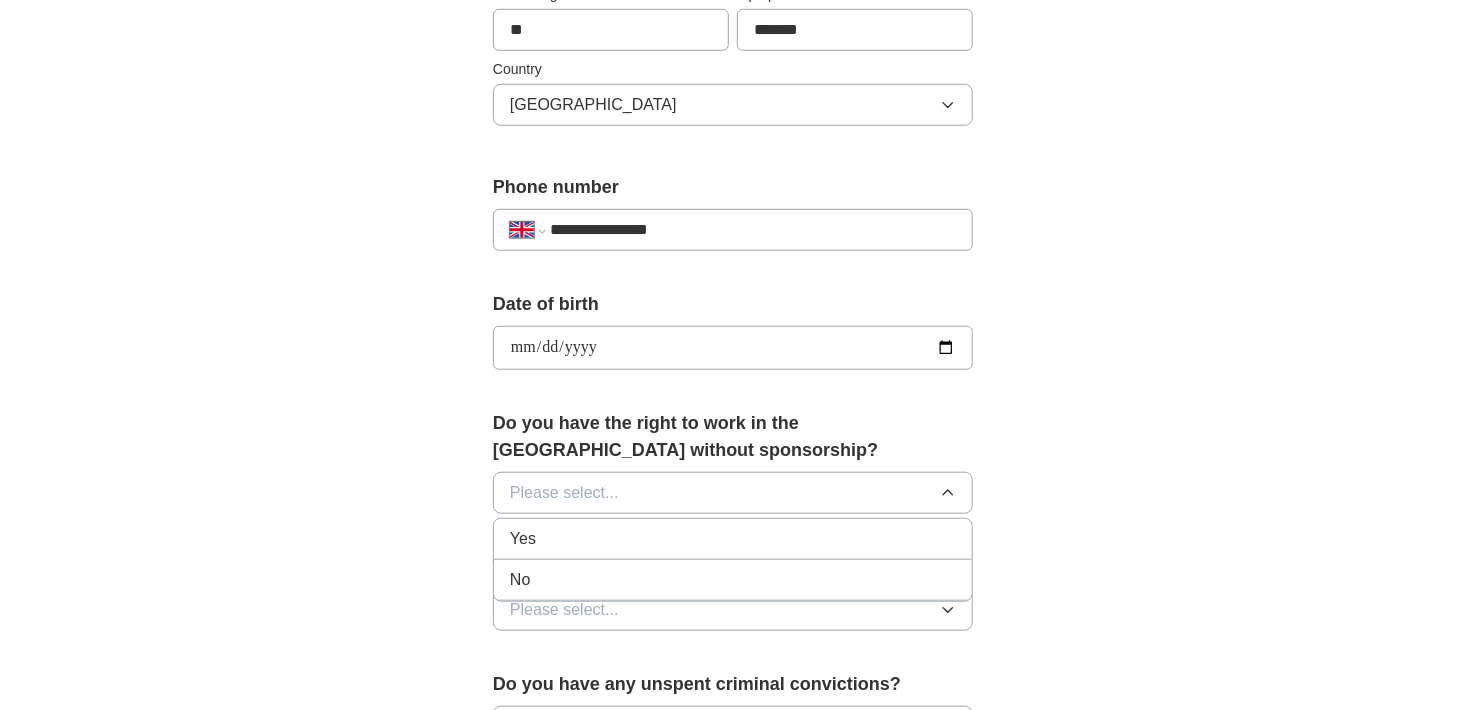 click on "Yes" at bounding box center [733, 539] 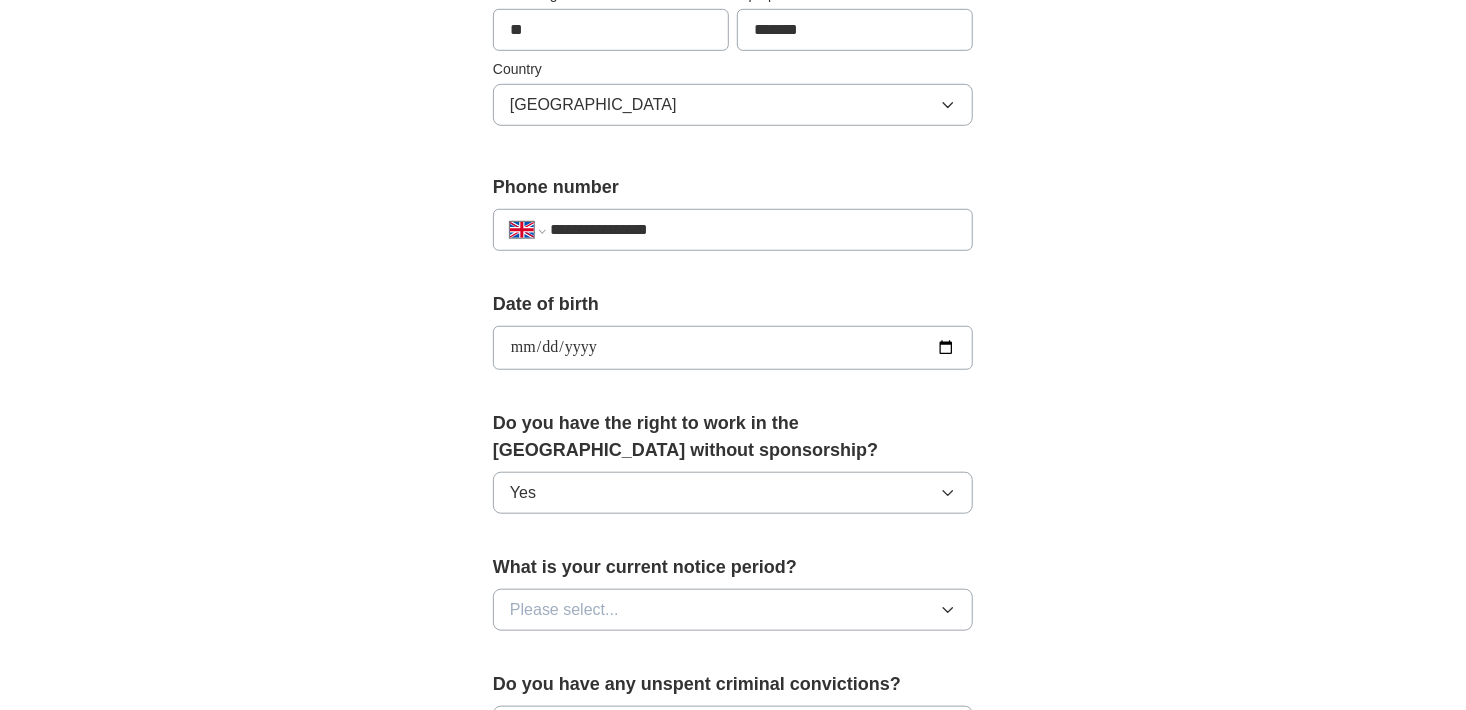 click 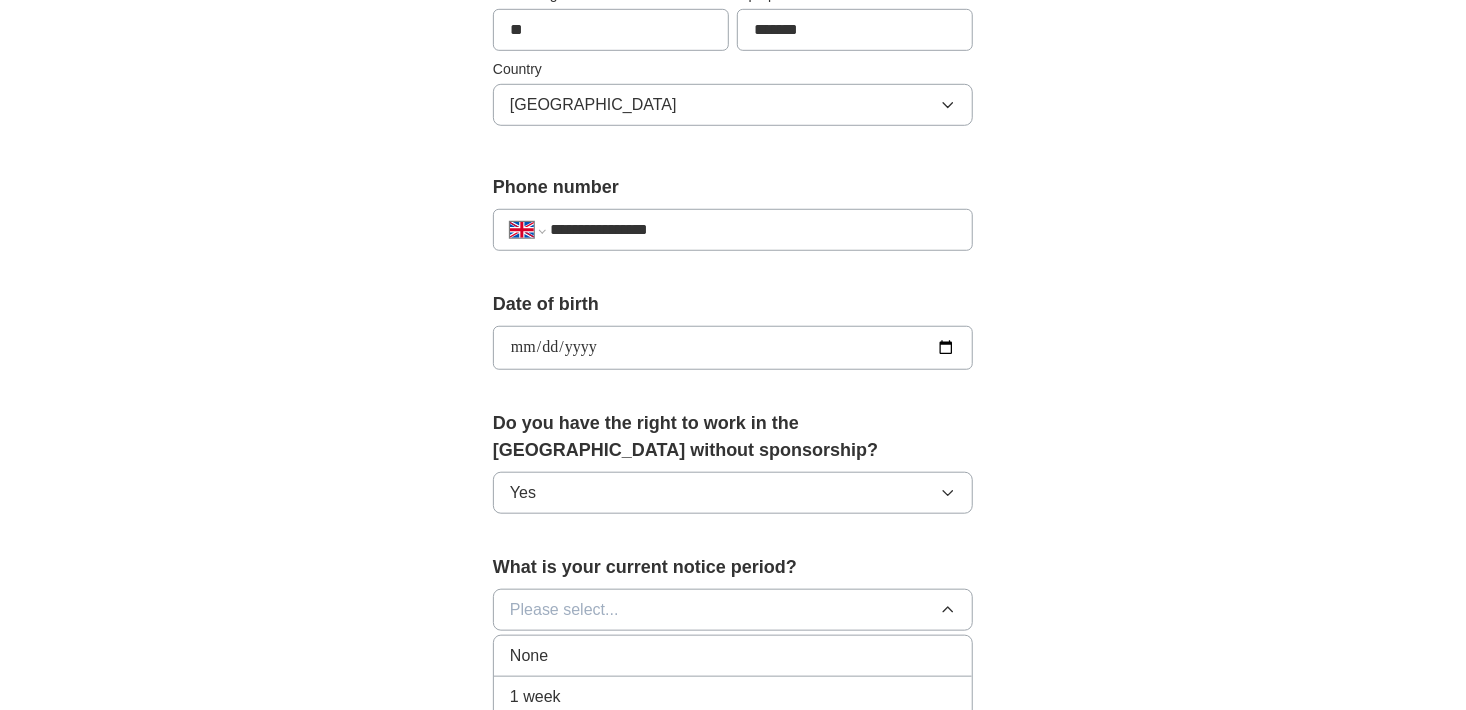click on "None" at bounding box center (733, 656) 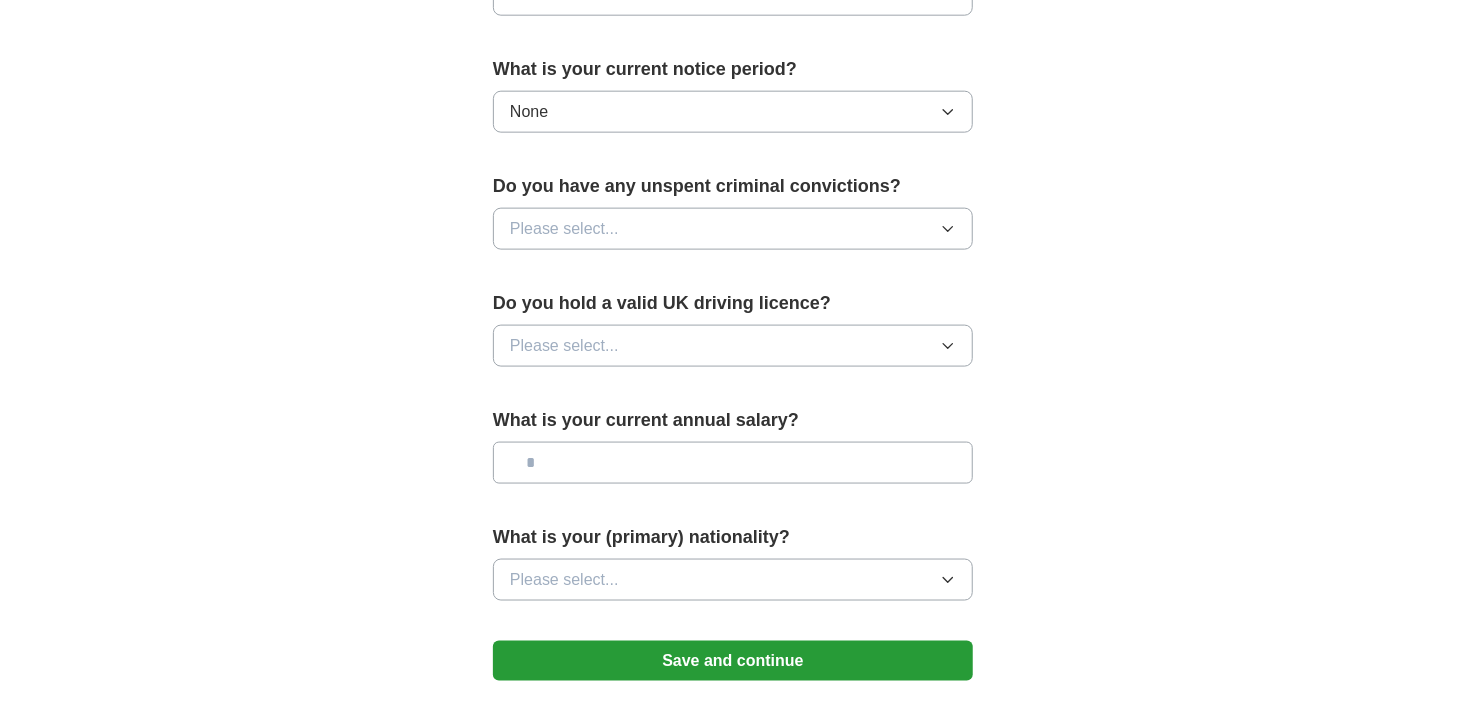 scroll, scrollTop: 1146, scrollLeft: 0, axis: vertical 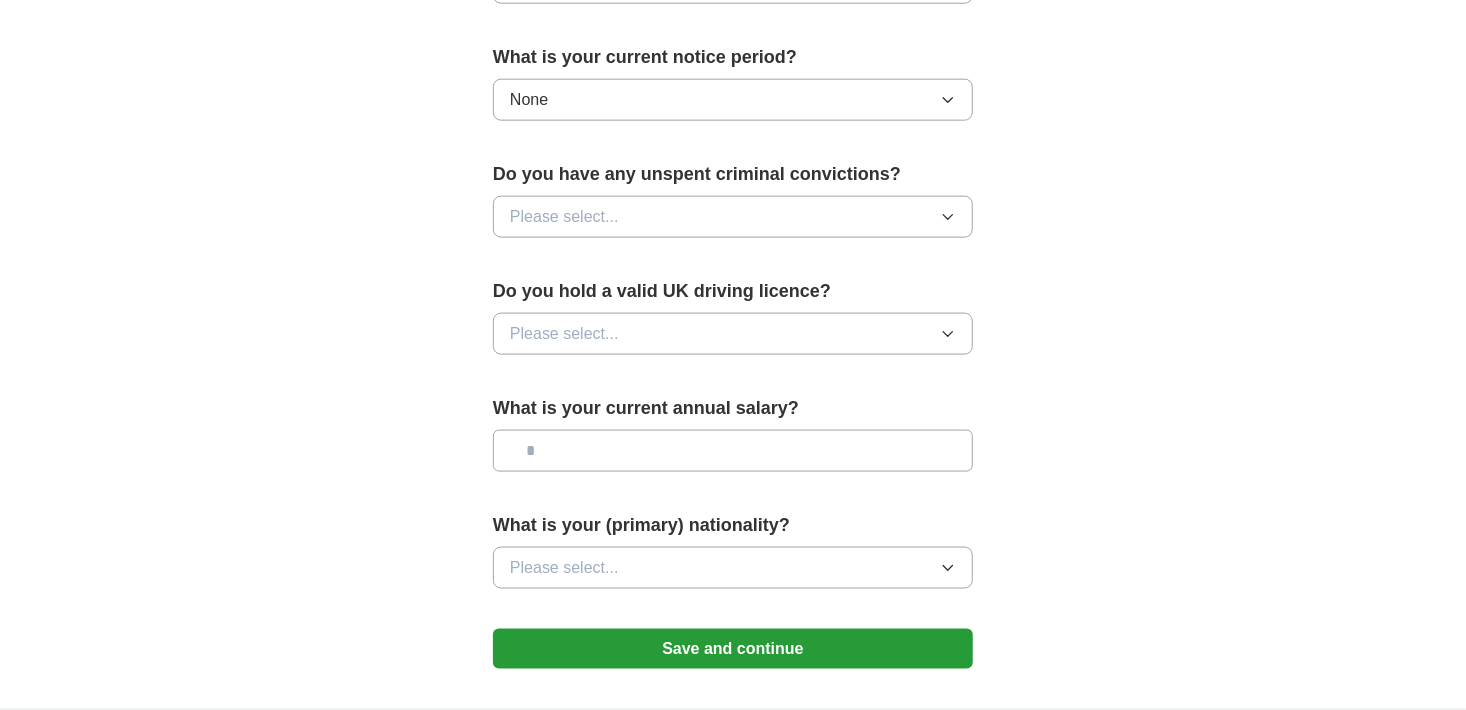 click 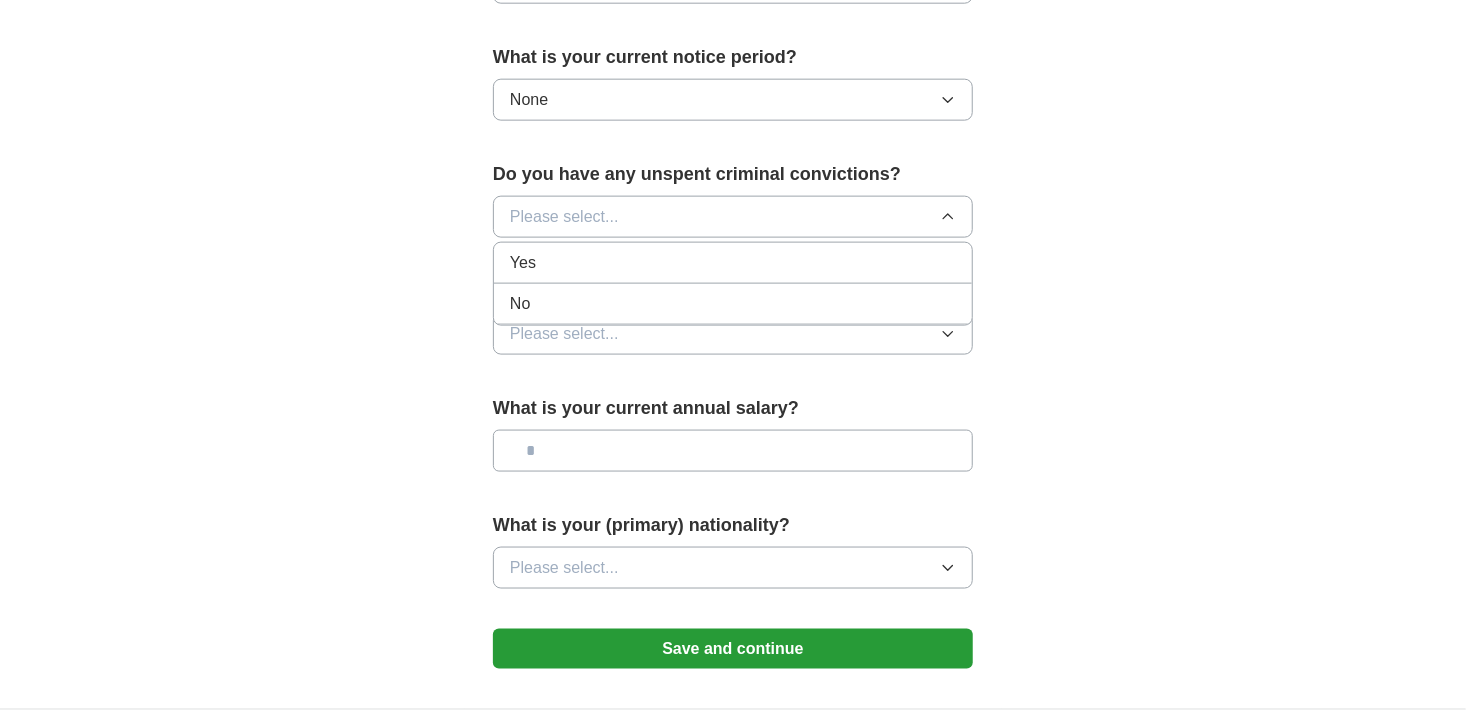 click on "No" at bounding box center [733, 304] 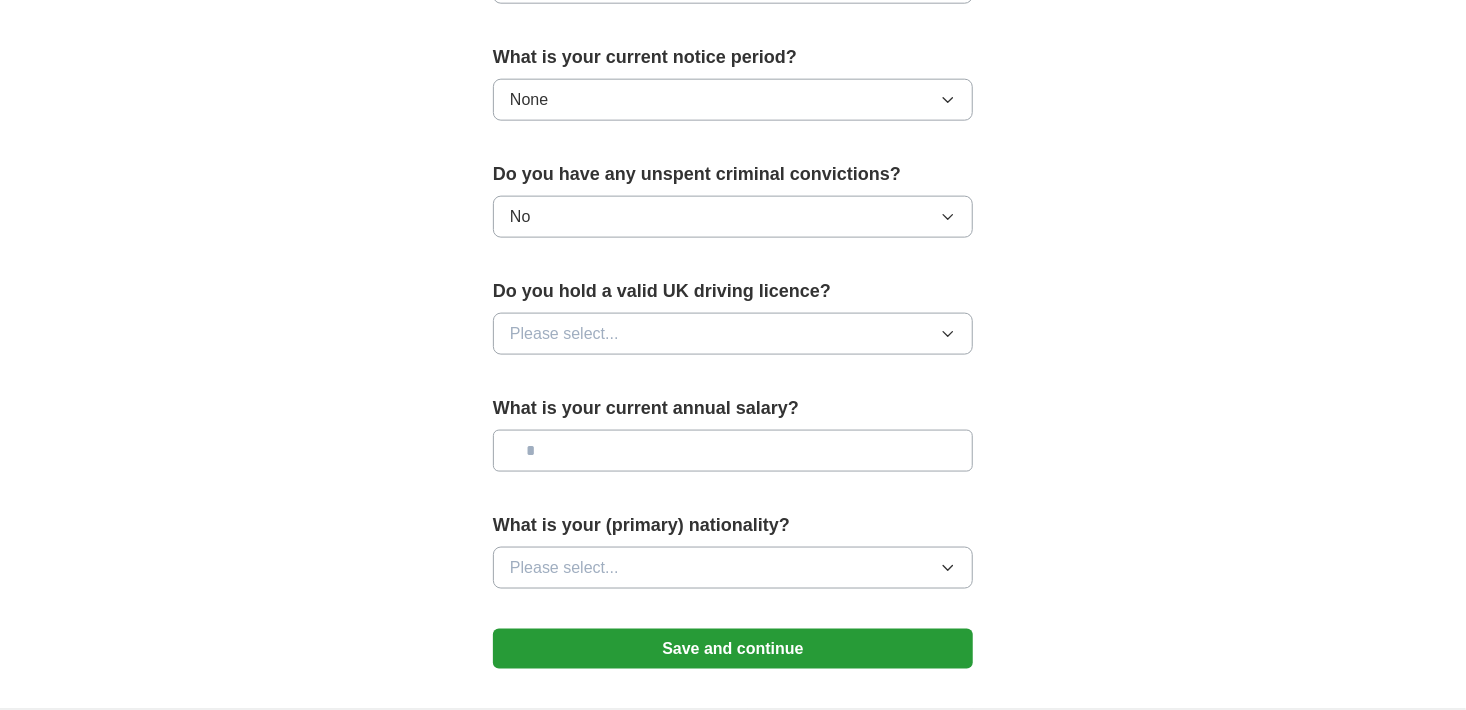 click on "Please select..." at bounding box center [733, 334] 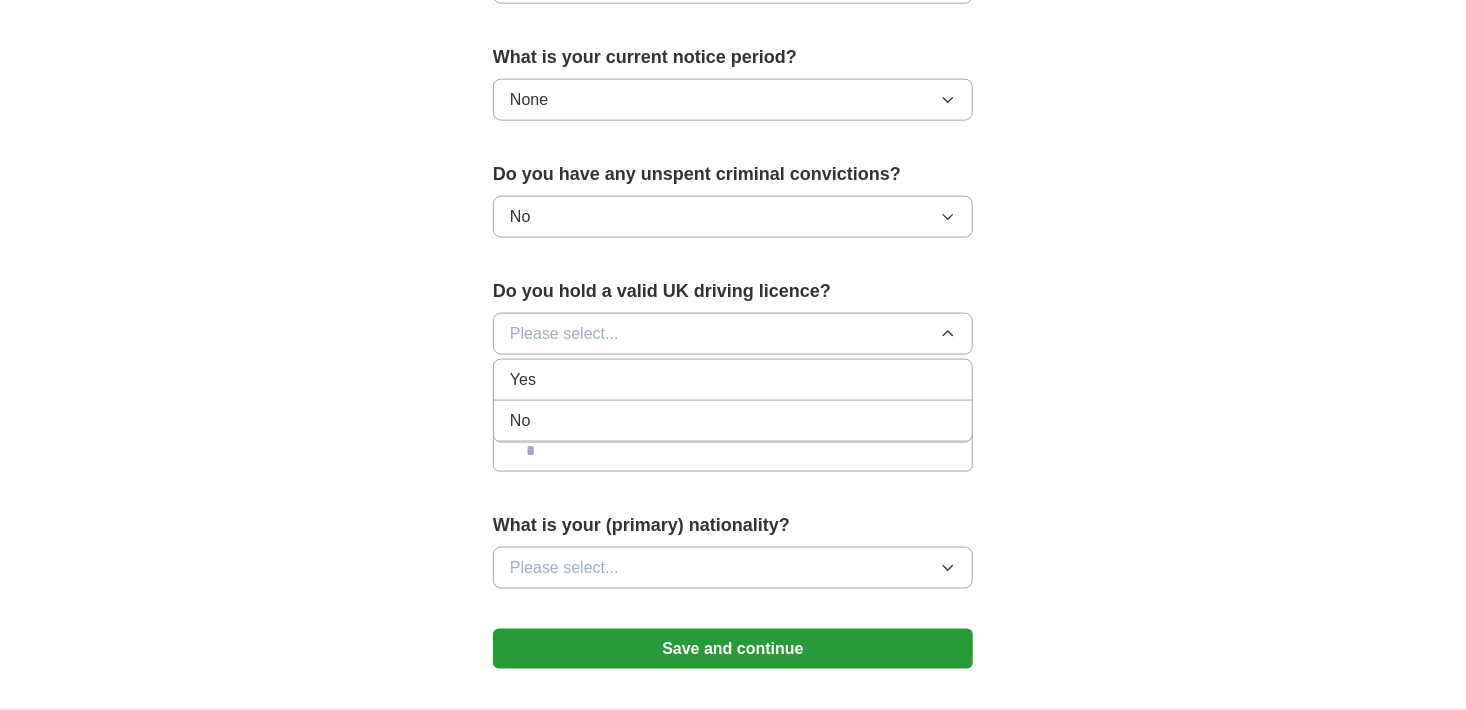 click on "Yes" at bounding box center [733, 380] 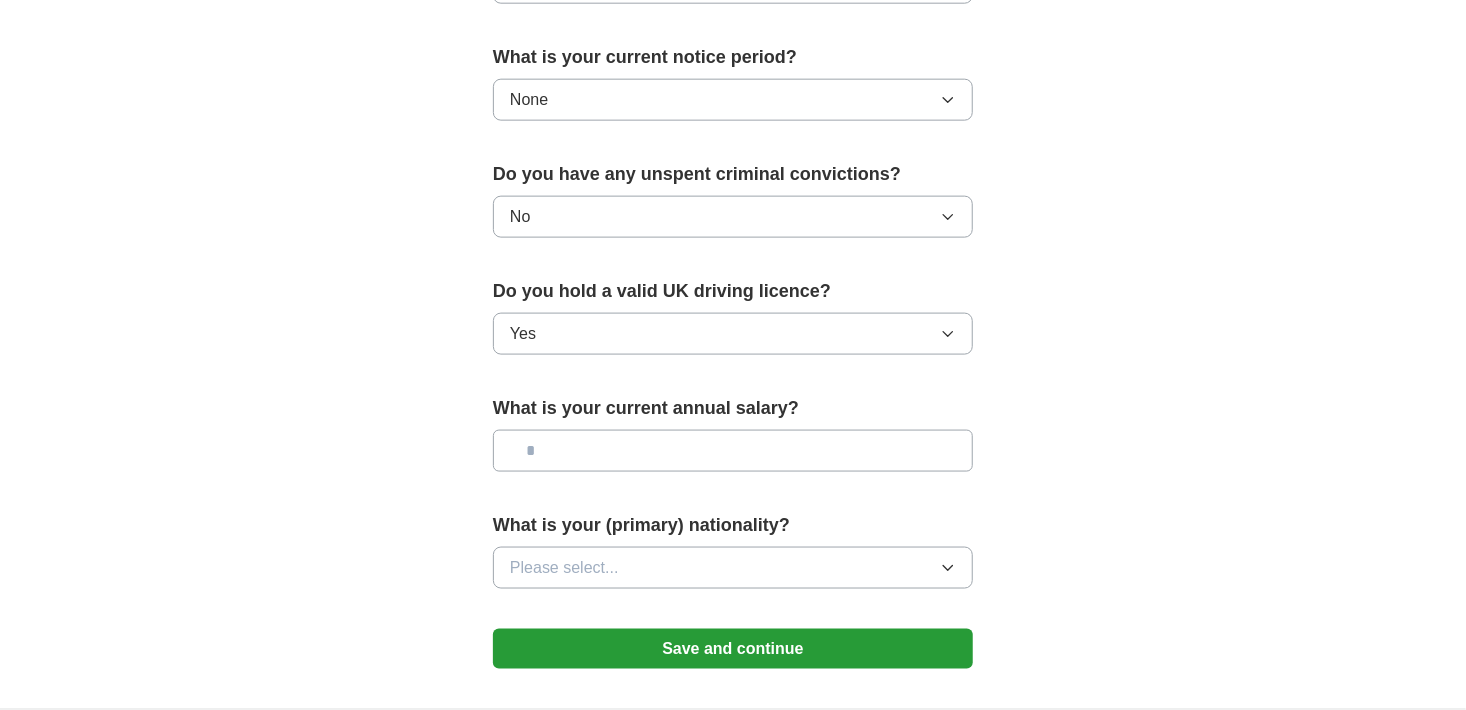 click at bounding box center [733, 451] 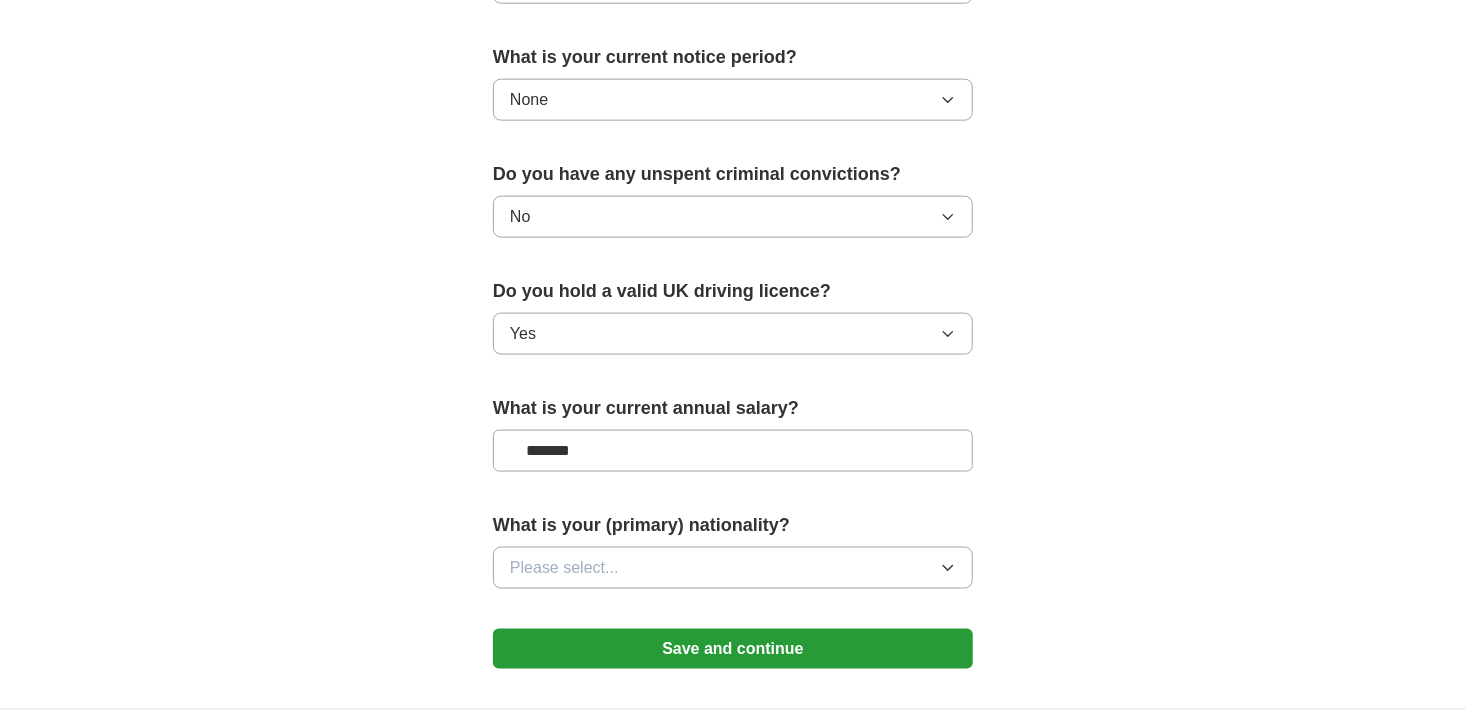 type on "*******" 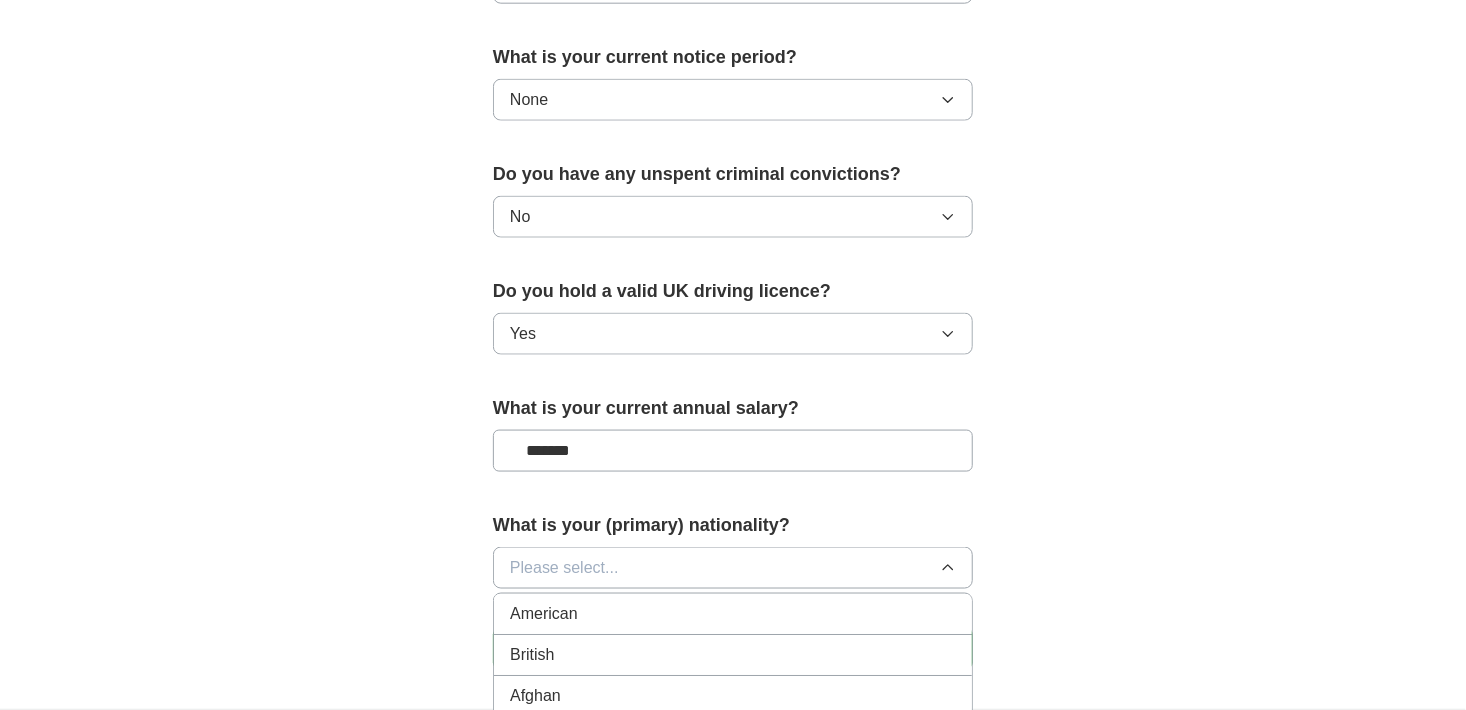 type 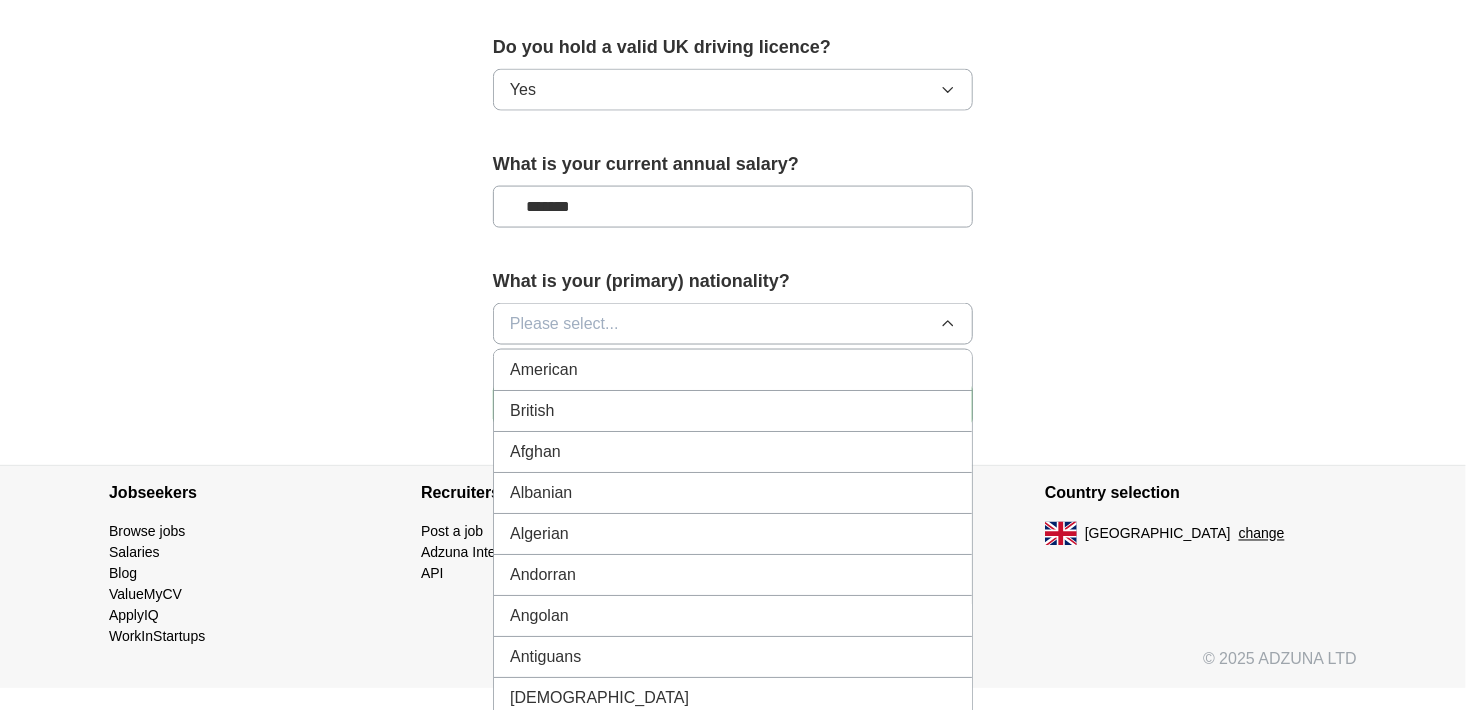 scroll, scrollTop: 1423, scrollLeft: 0, axis: vertical 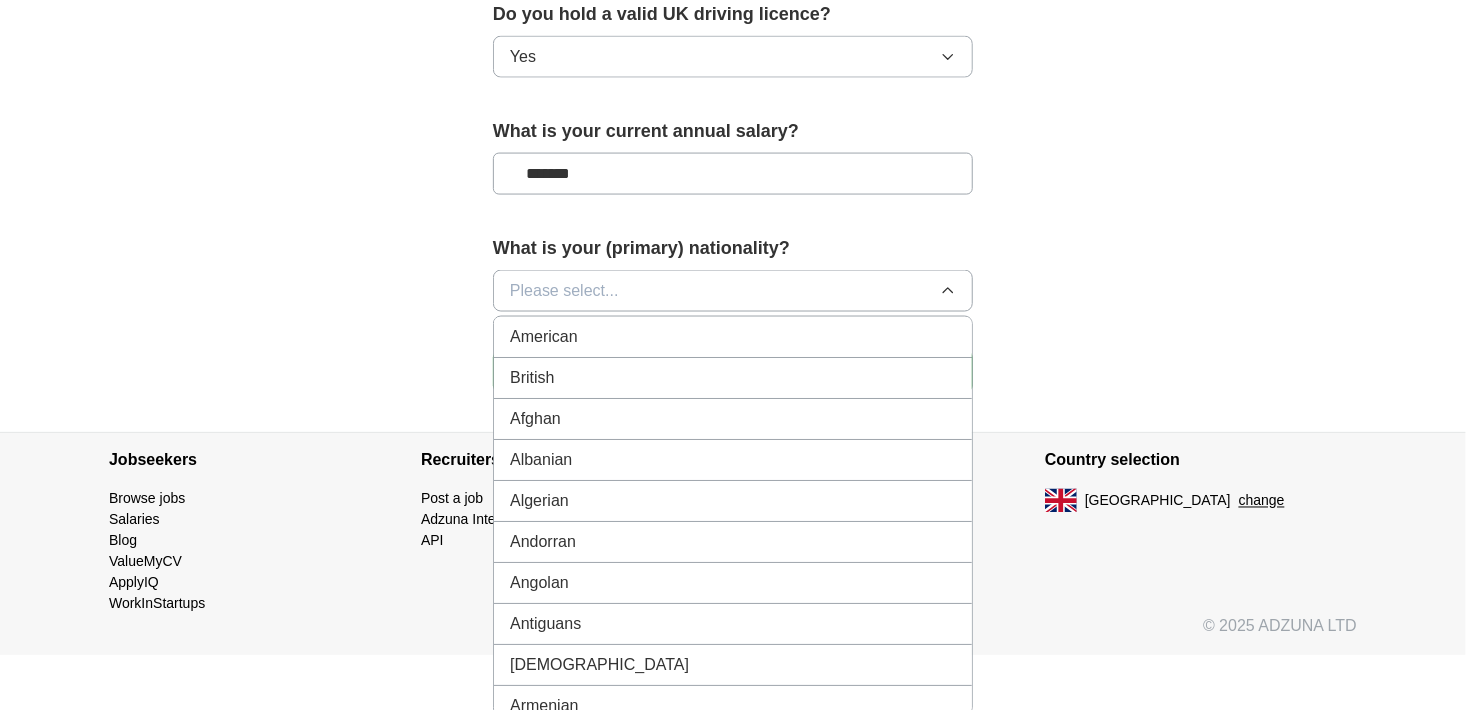 click on "British" at bounding box center [733, 378] 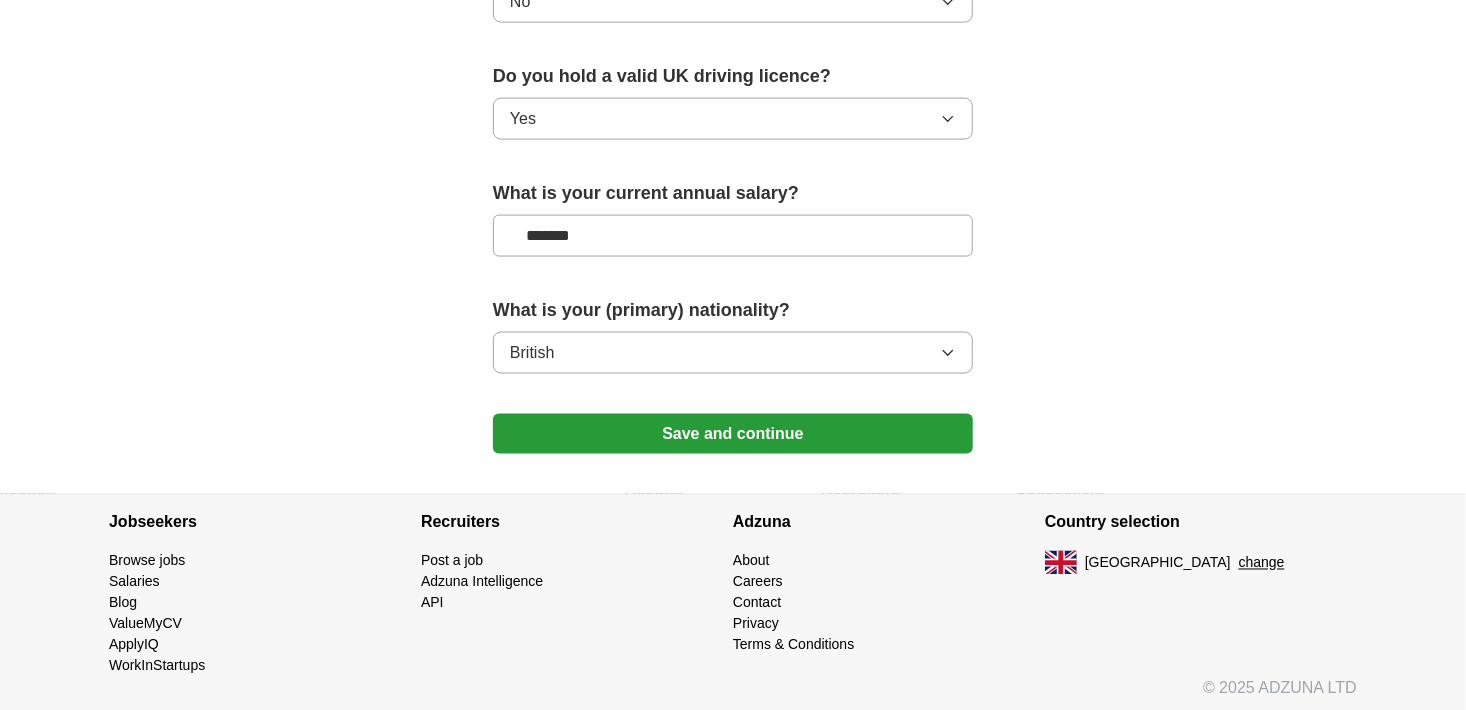 click on "Save and continue" at bounding box center (733, 434) 